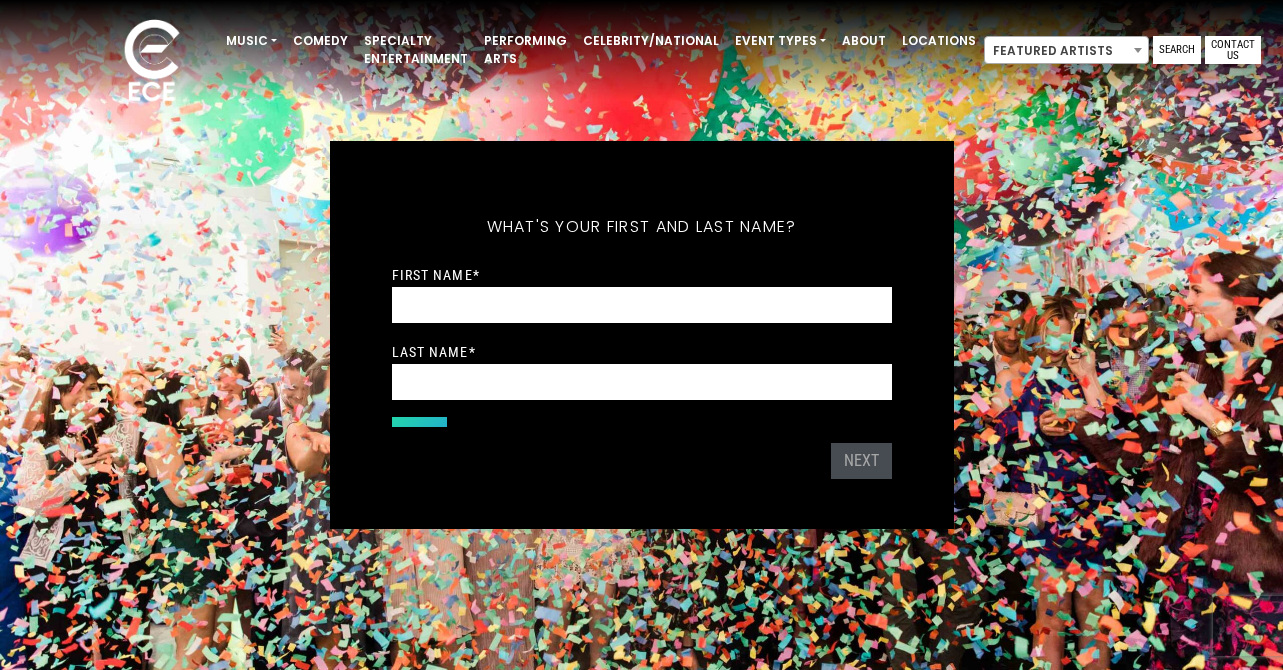 scroll, scrollTop: 0, scrollLeft: 0, axis: both 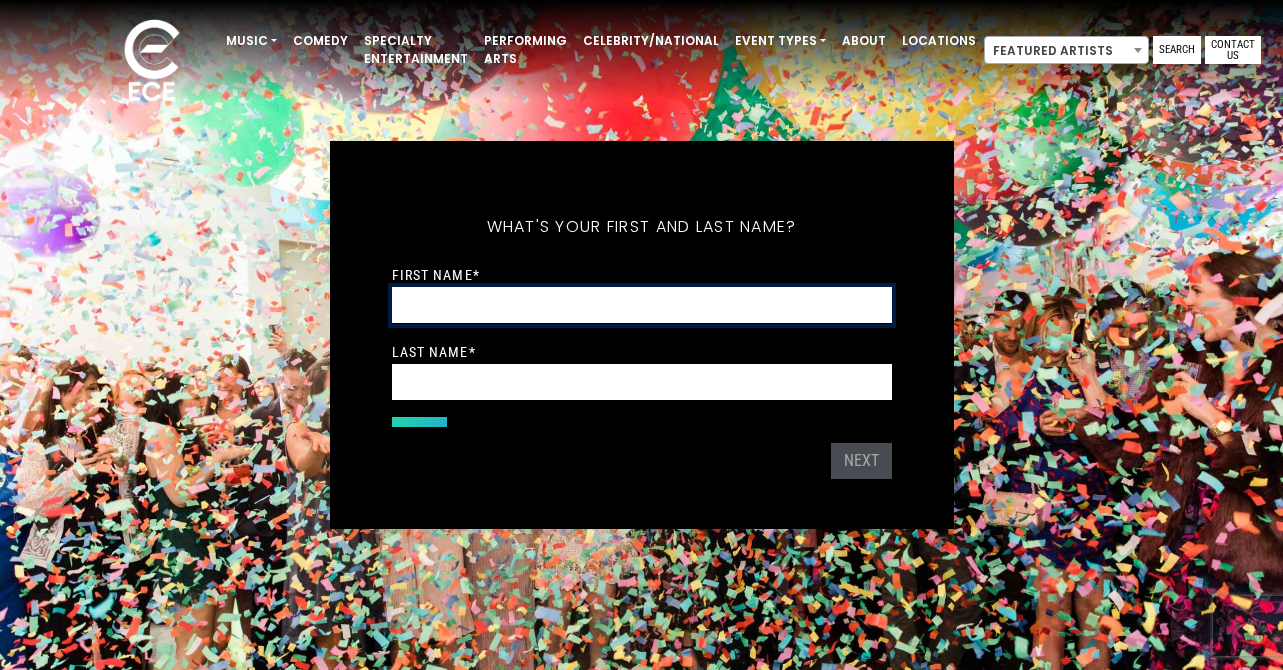 click on "First Name *" at bounding box center (642, 305) 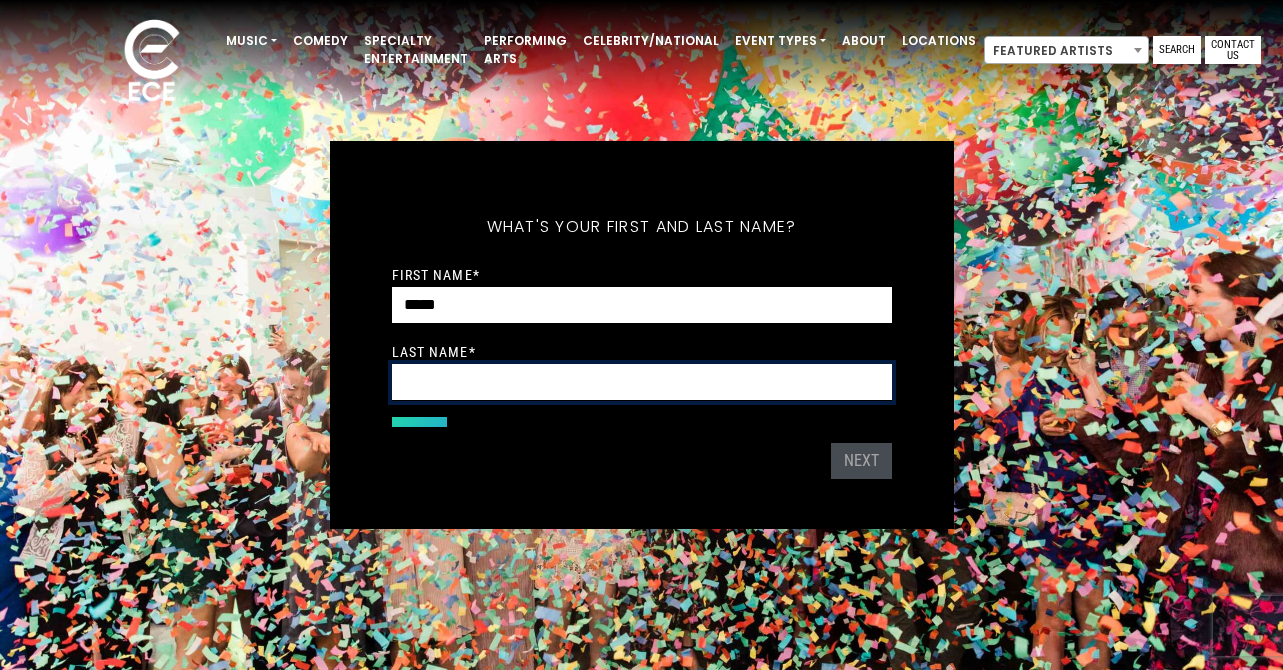 type on "******" 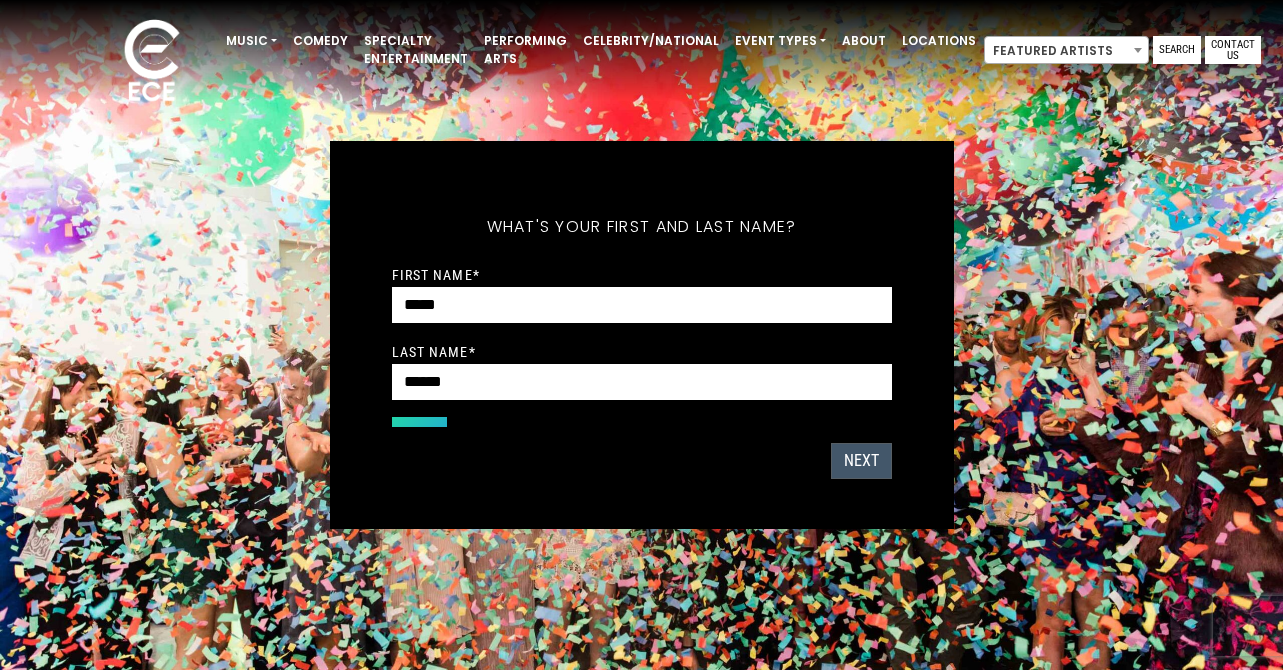 click on "Next" at bounding box center [861, 461] 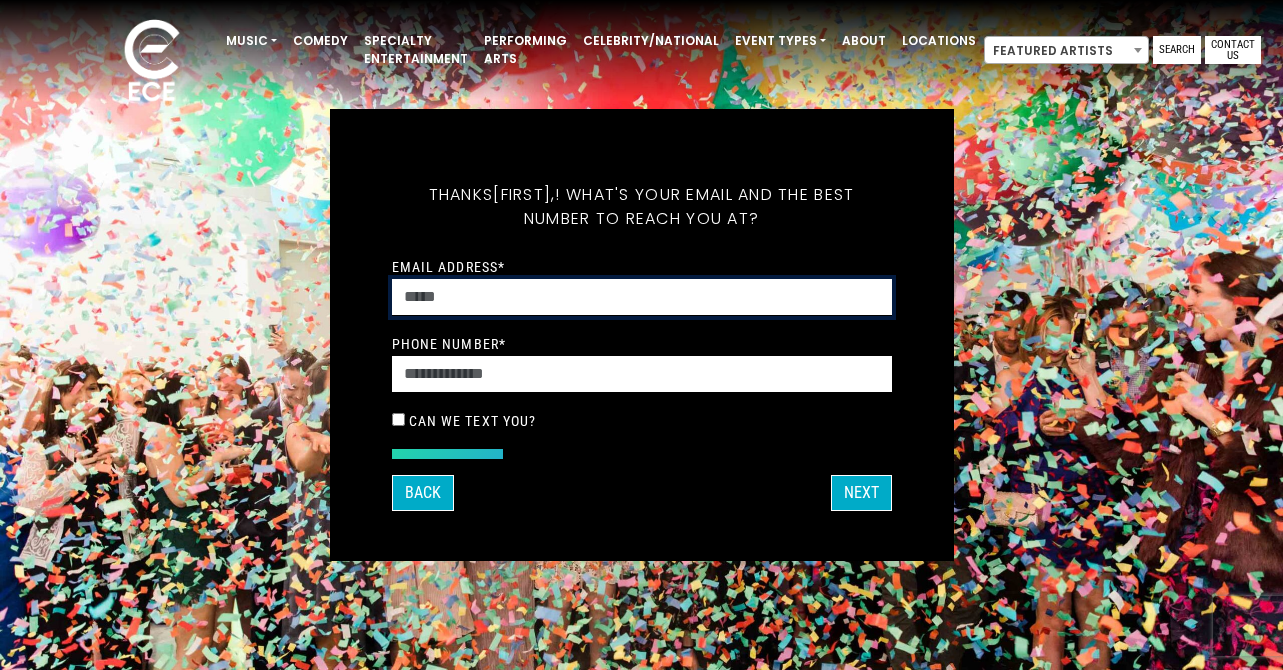 click on "Email Address *" at bounding box center (642, 297) 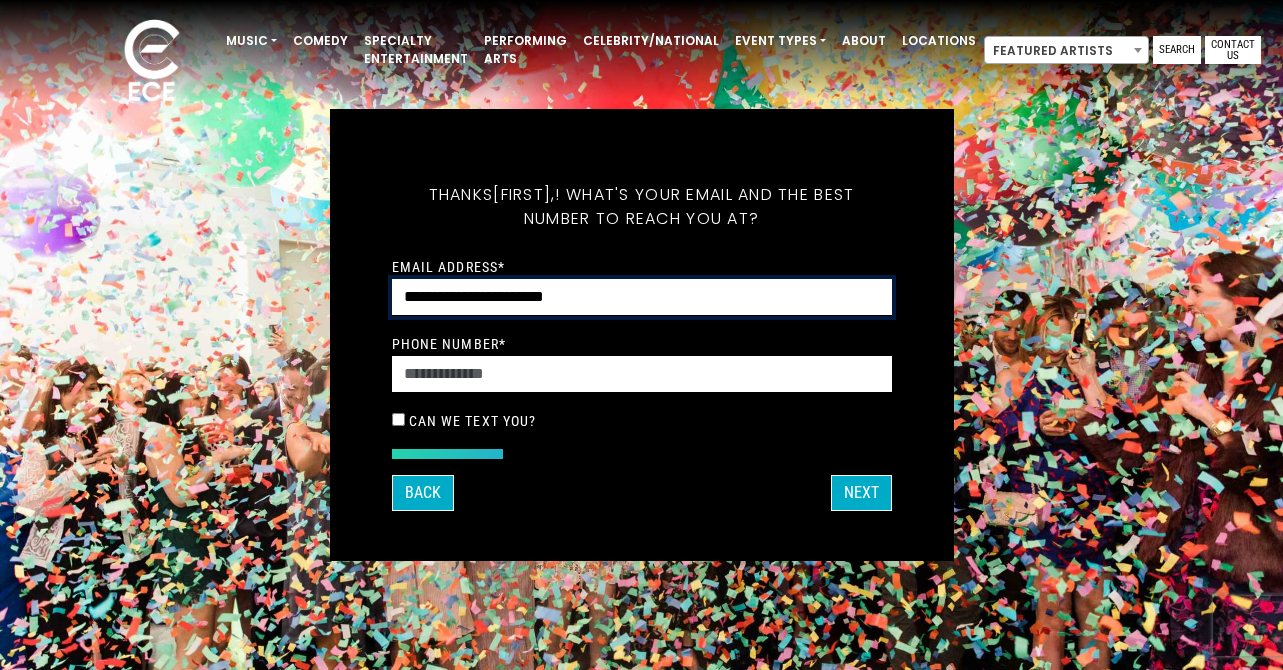 type on "**********" 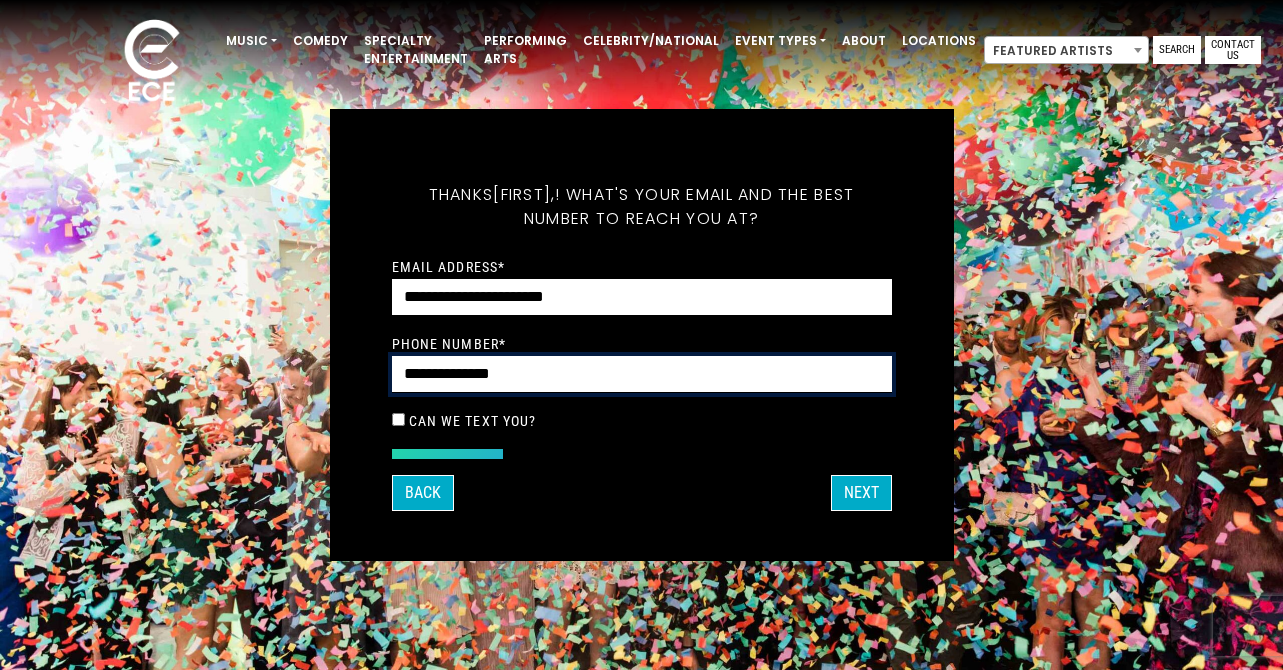 type on "**********" 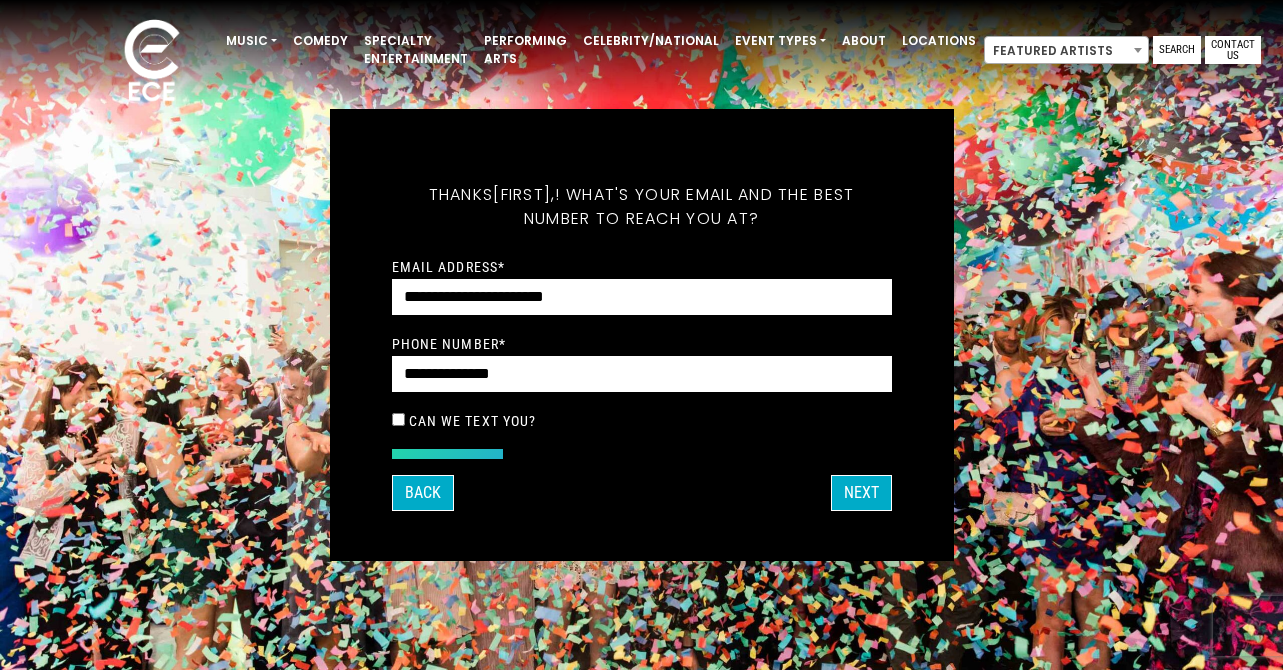 click on "What's your first and last name?
Thanks  [FIRST], ! What's your email and the best number to reach you at?
Great! Now tell us a little about your event.
What kind of event is it?
Let's get some names for the wedding:
Which artists so far have caught your eye?
*" at bounding box center [642, 335] 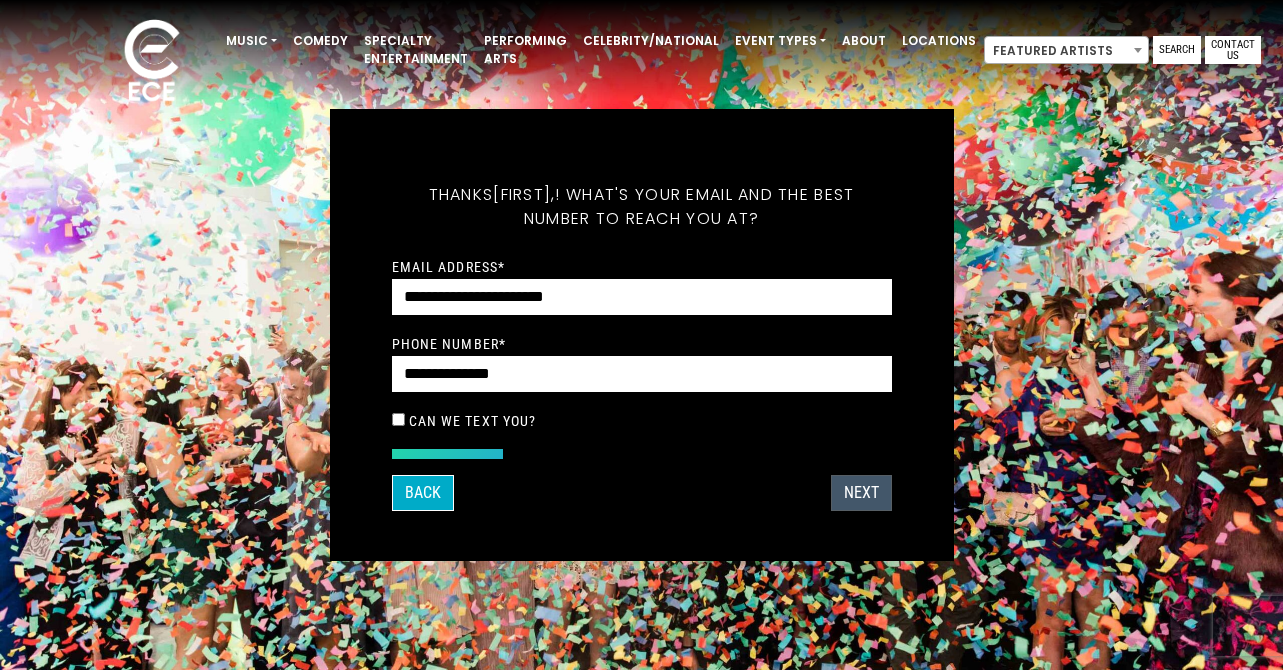 click on "Next" at bounding box center (861, 493) 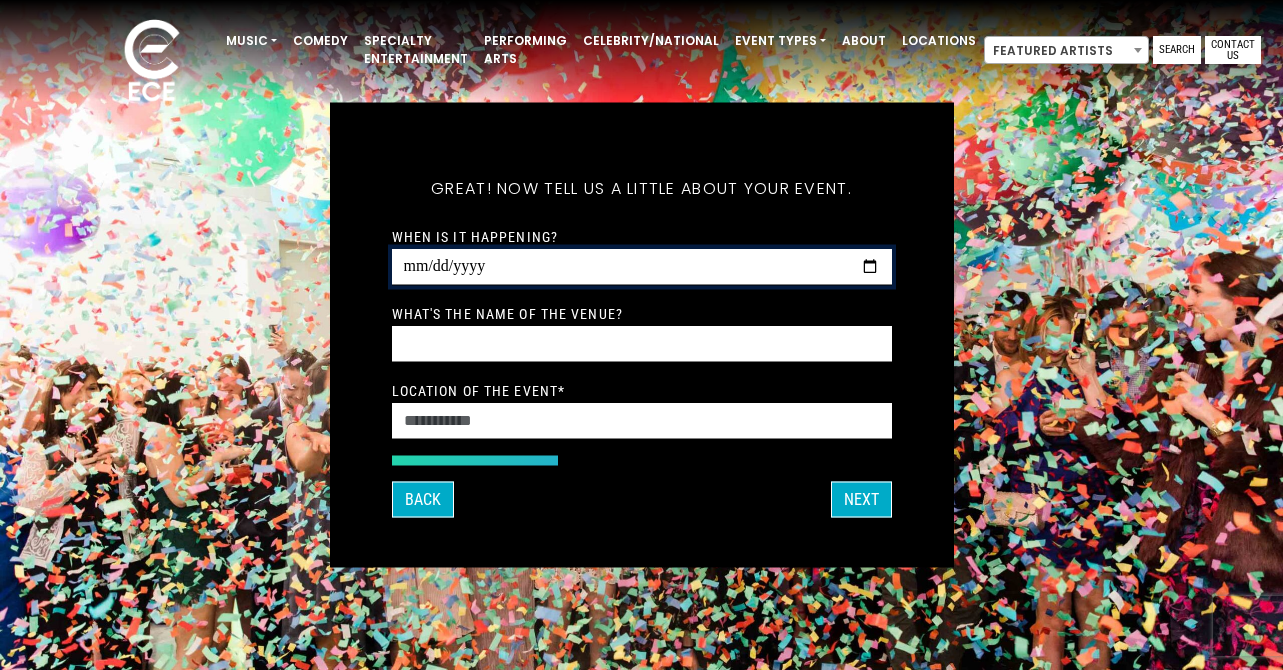 click on "When is it happening?" at bounding box center [642, 267] 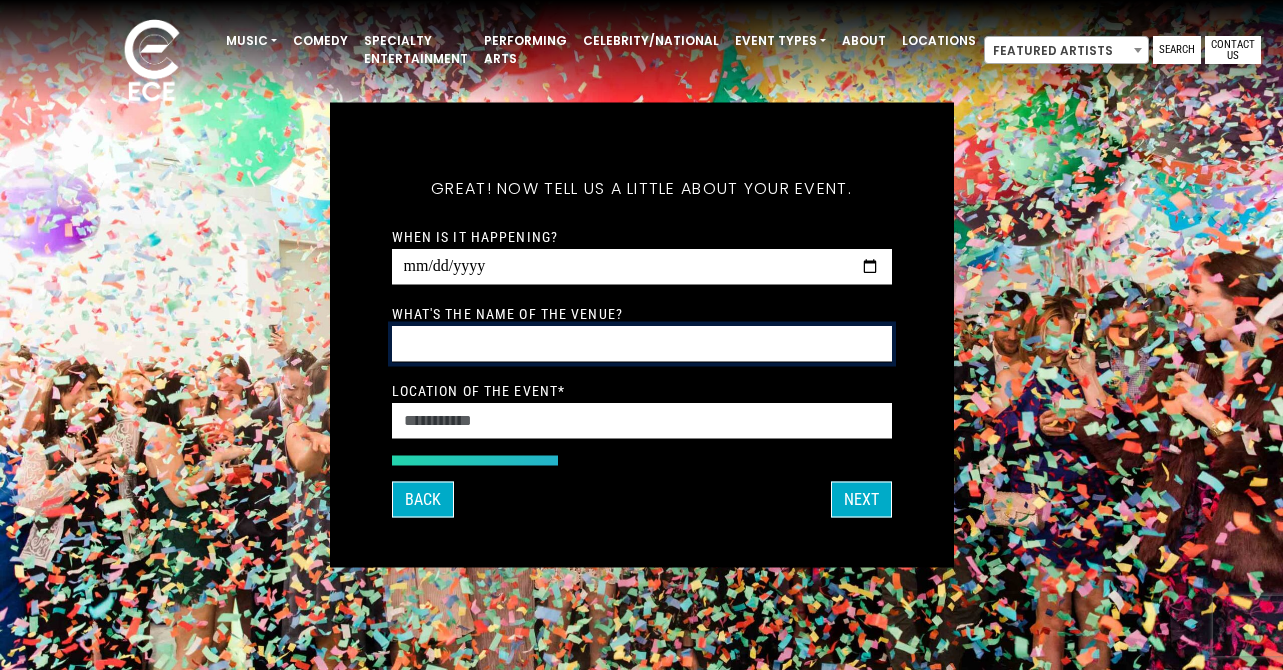 click on "What's the name of the venue?" at bounding box center (642, 344) 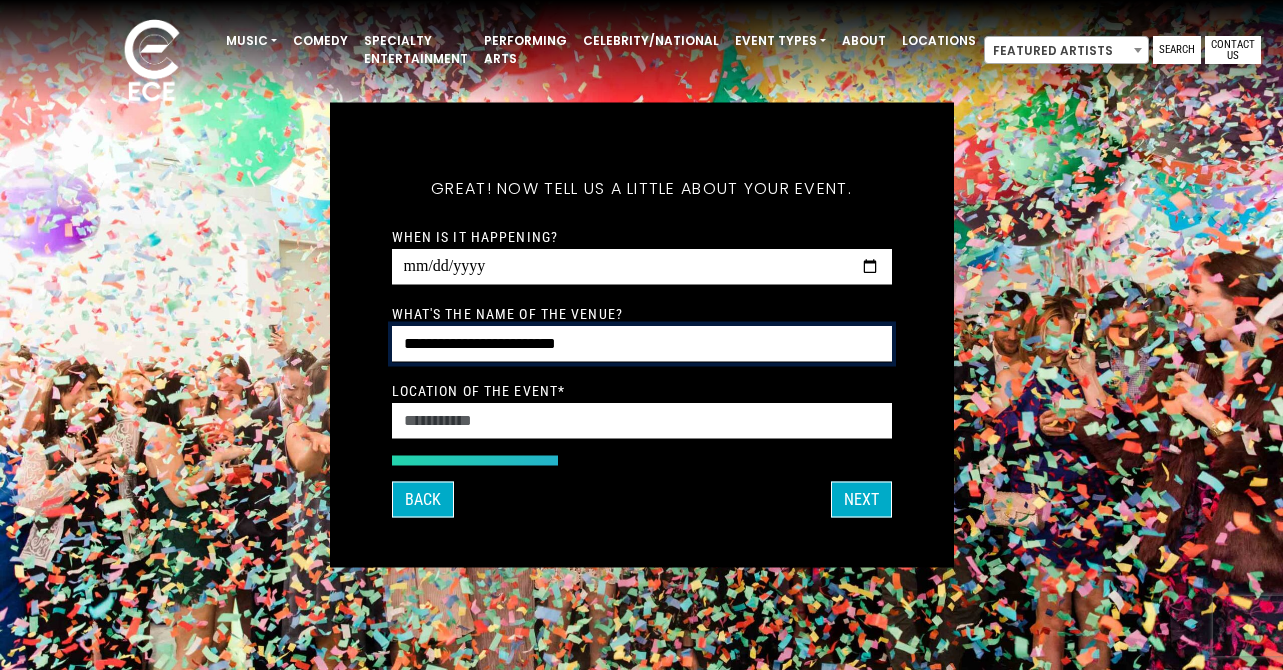 type on "**********" 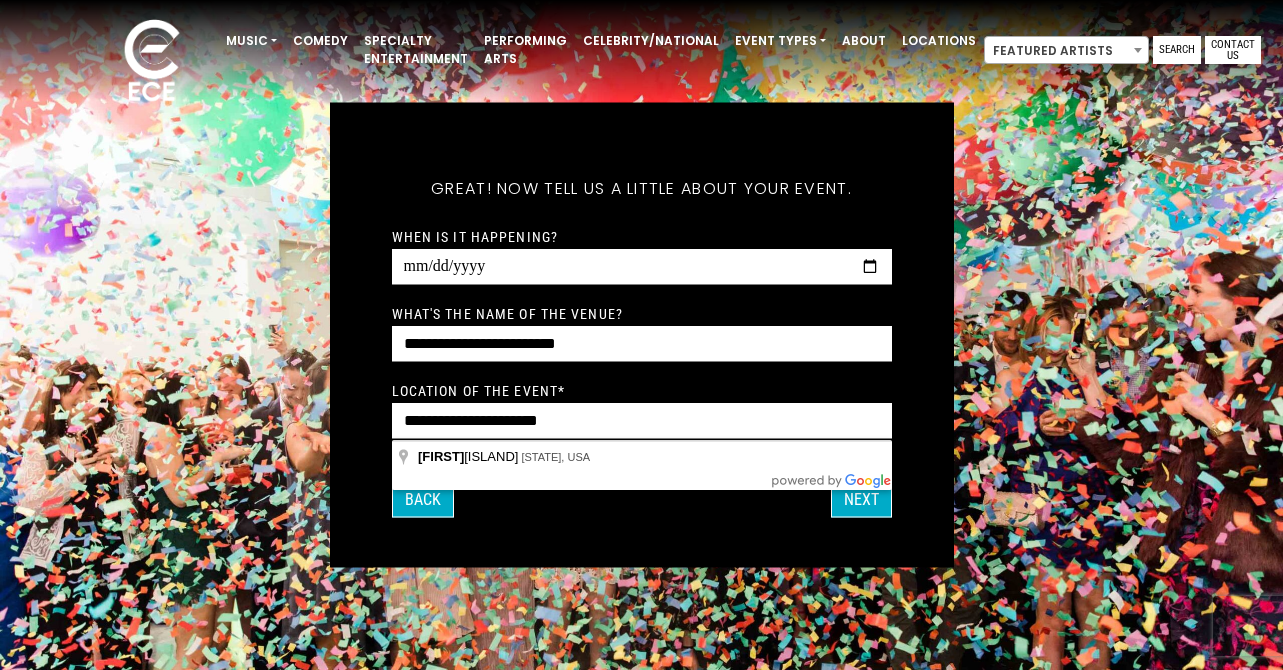 type on "**********" 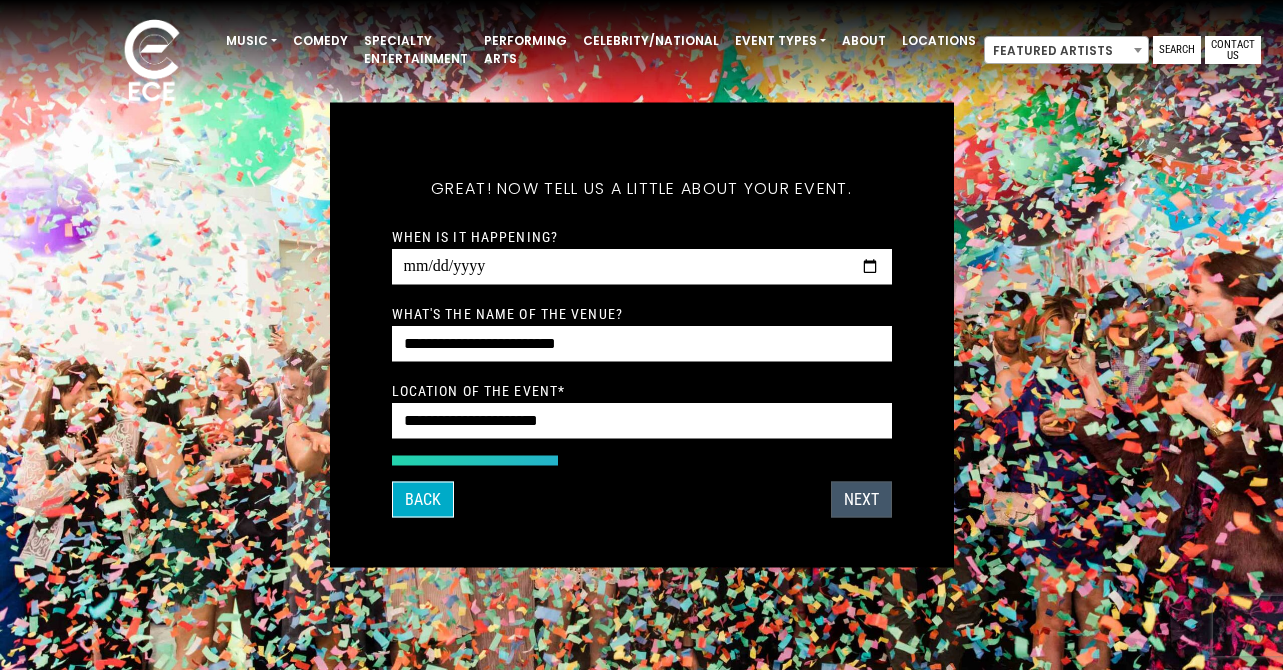 click on "Next" at bounding box center (861, 500) 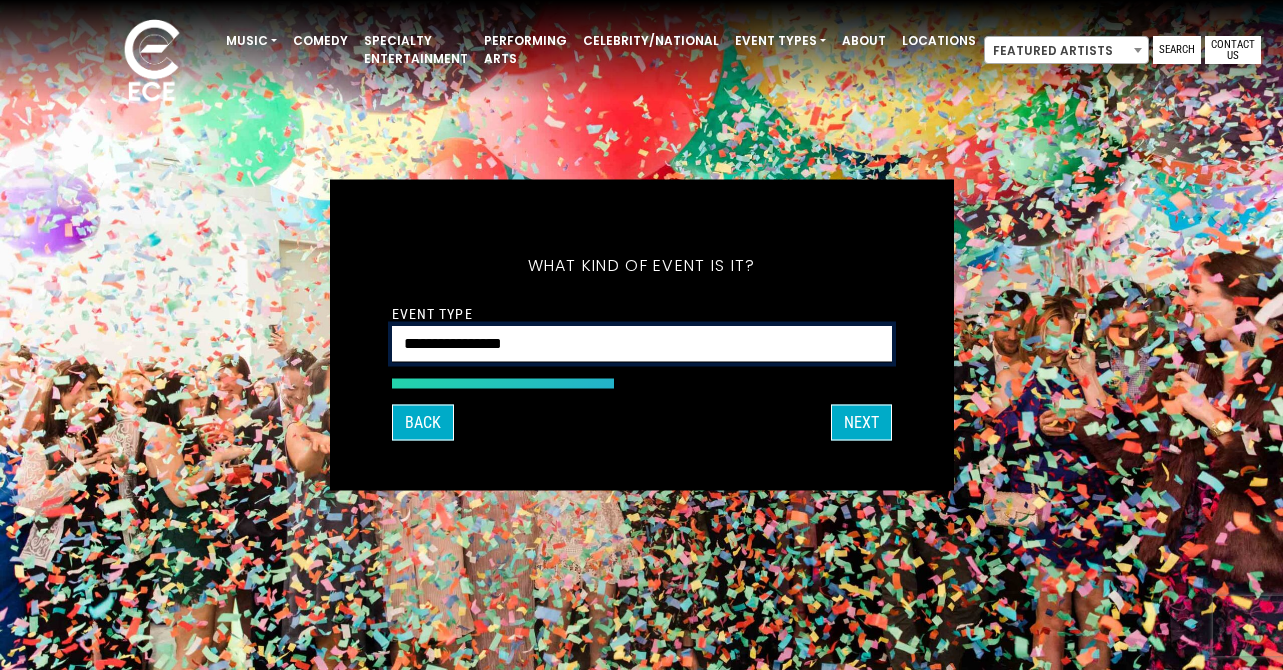 click on "**********" at bounding box center (642, 344) 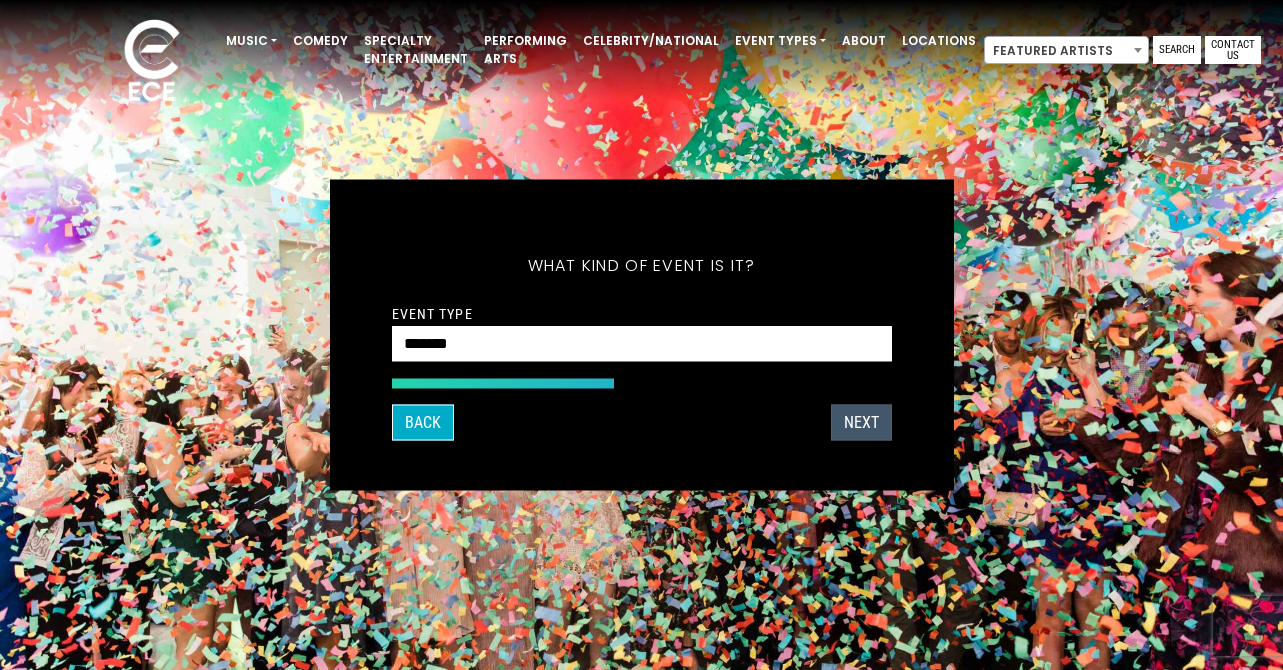 click on "Next" at bounding box center [861, 423] 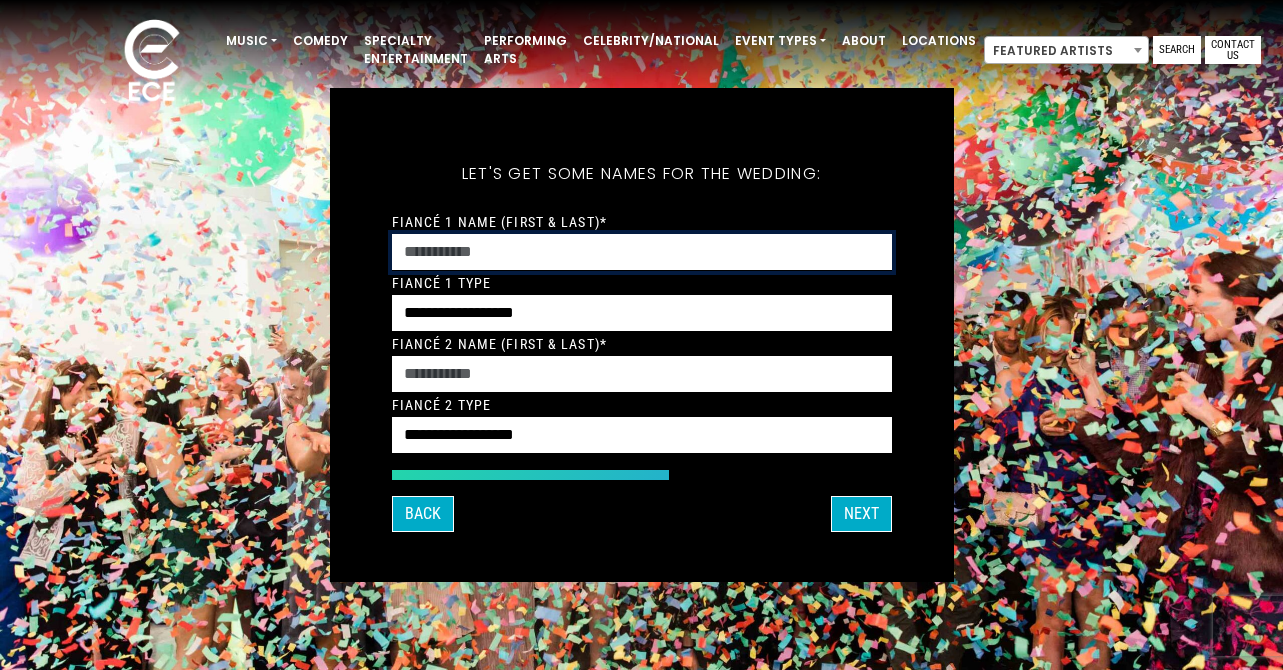 click on "Fiancé 1 Name (First & Last)*" at bounding box center [642, 252] 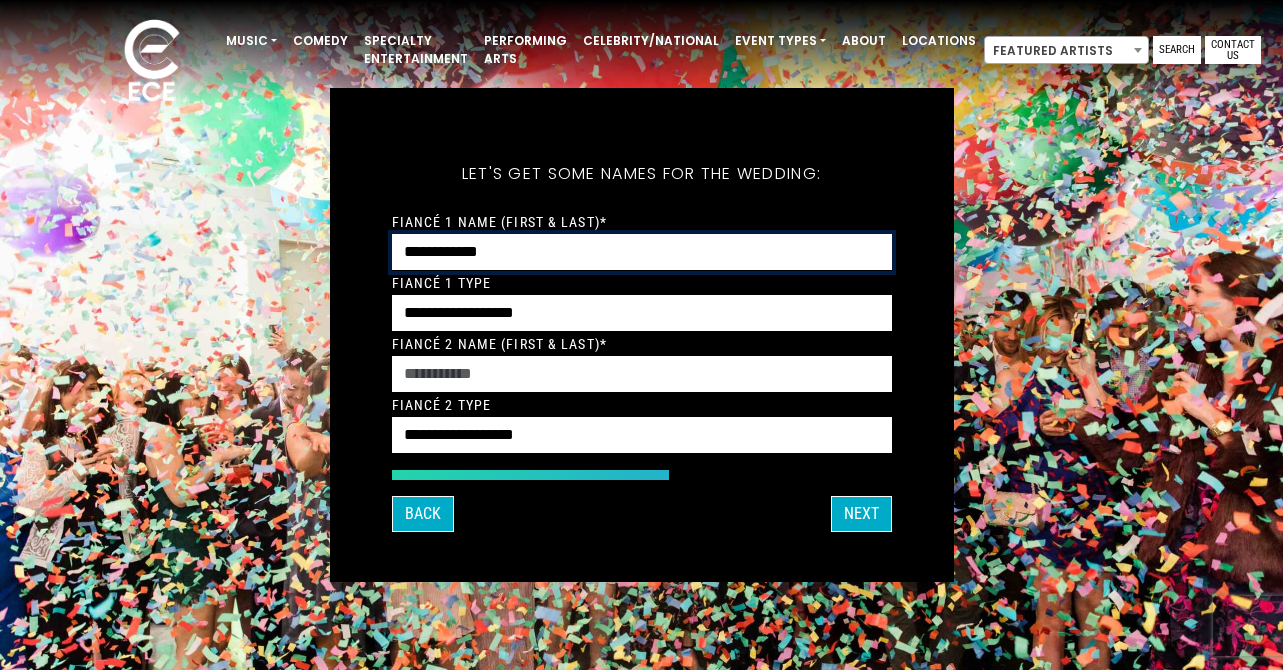 type on "**********" 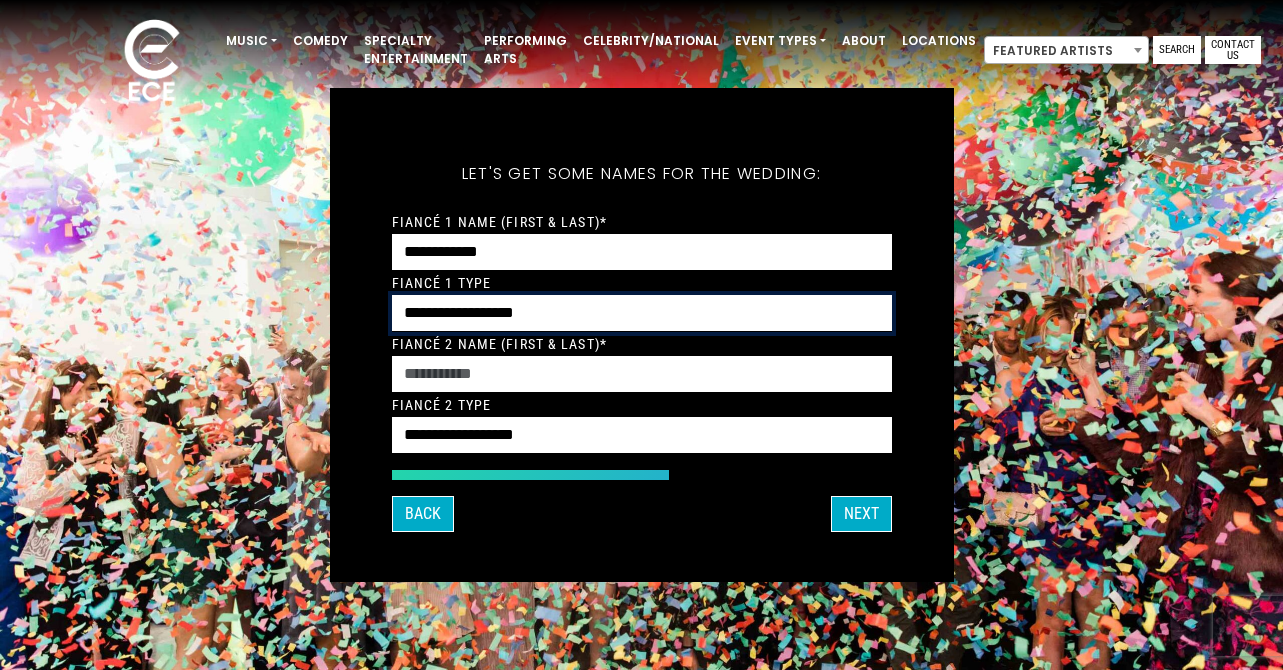 click on "**********" at bounding box center [642, 313] 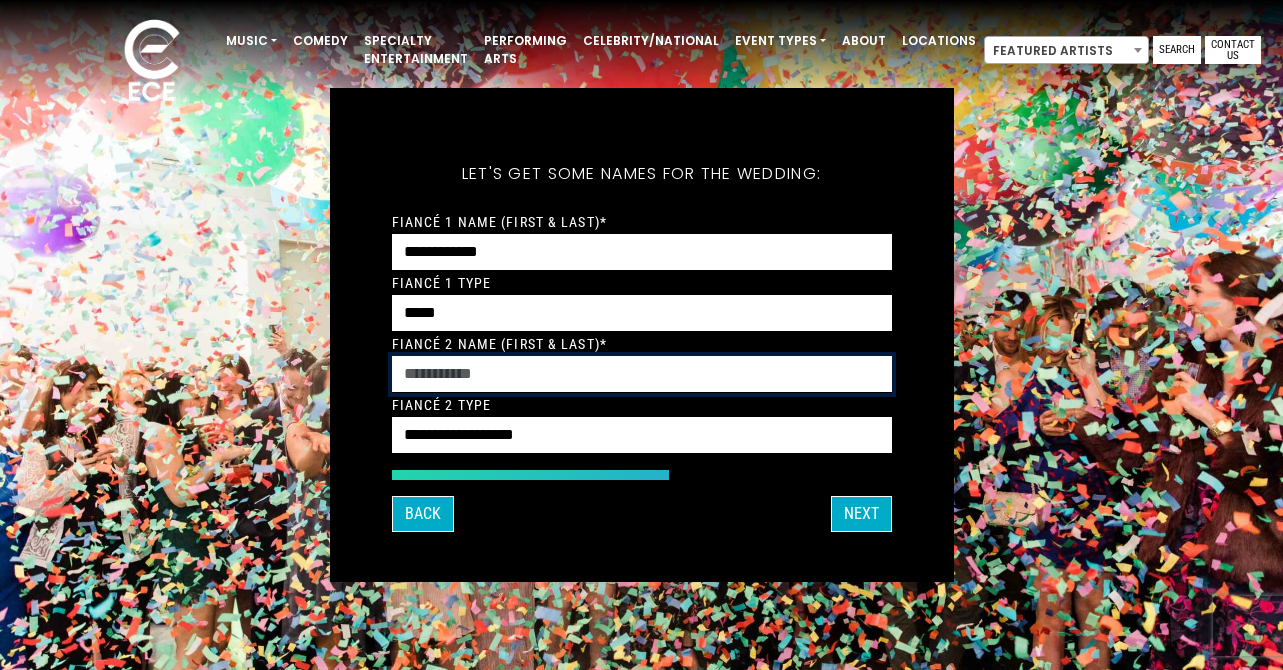 click on "Fiancé 2 Name (First & Last)*" at bounding box center [642, 374] 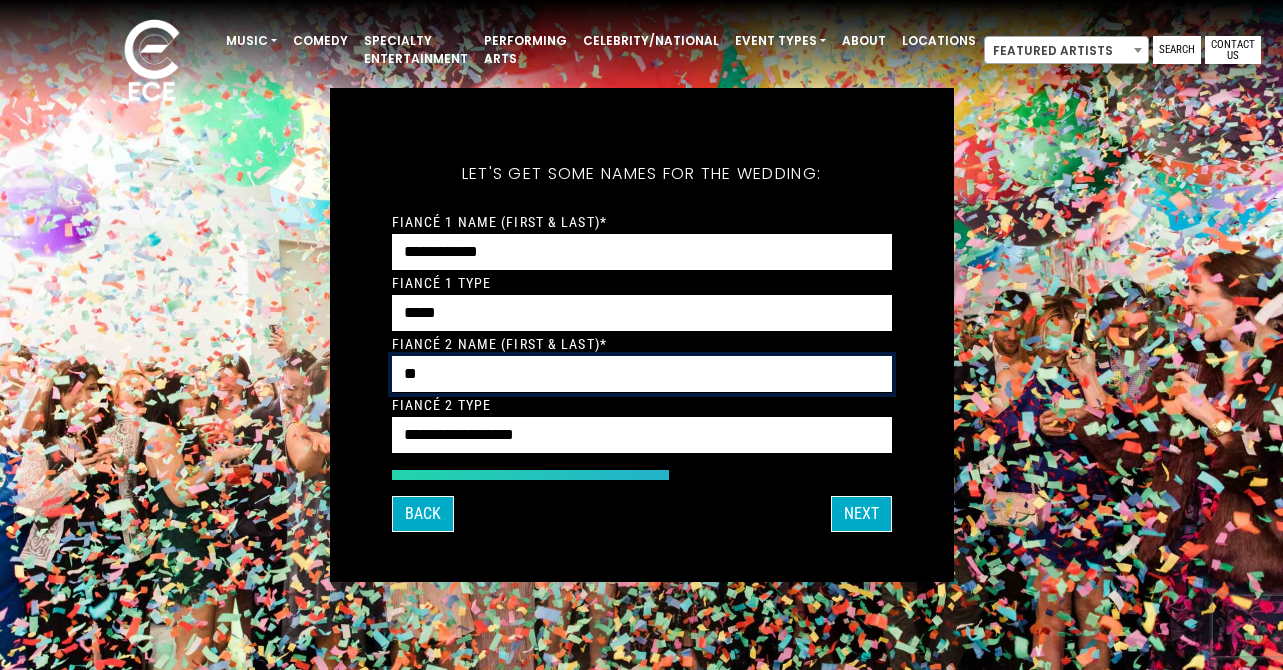 type on "*" 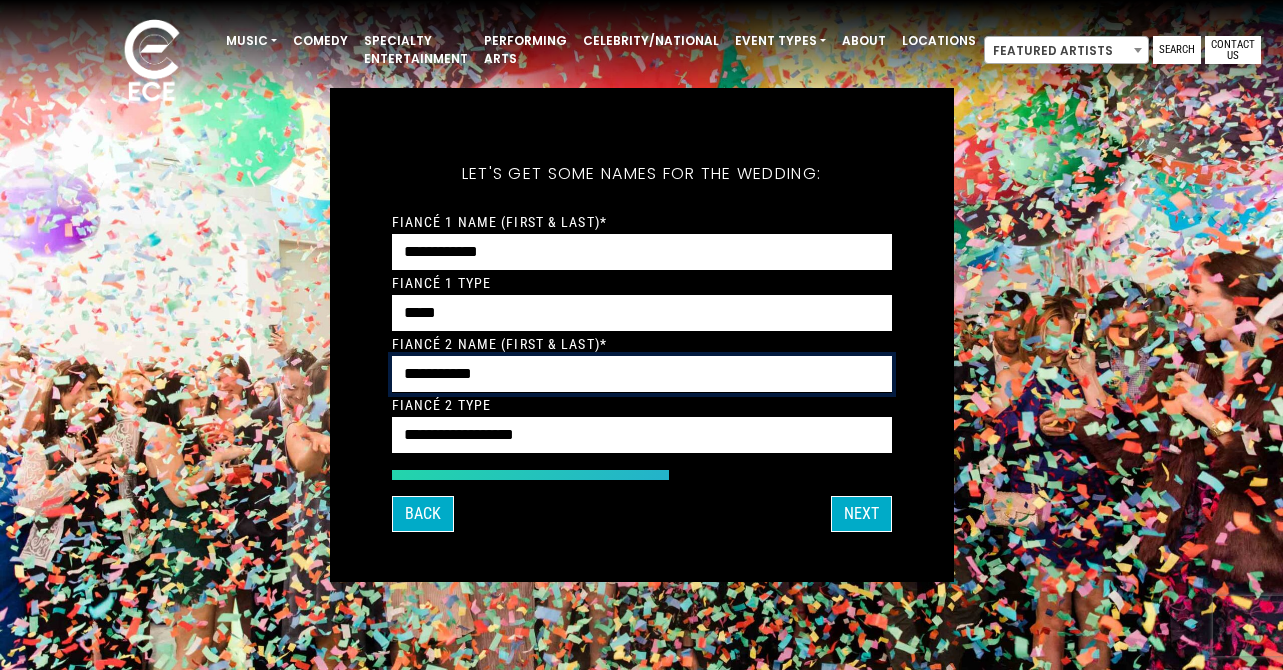 type on "**********" 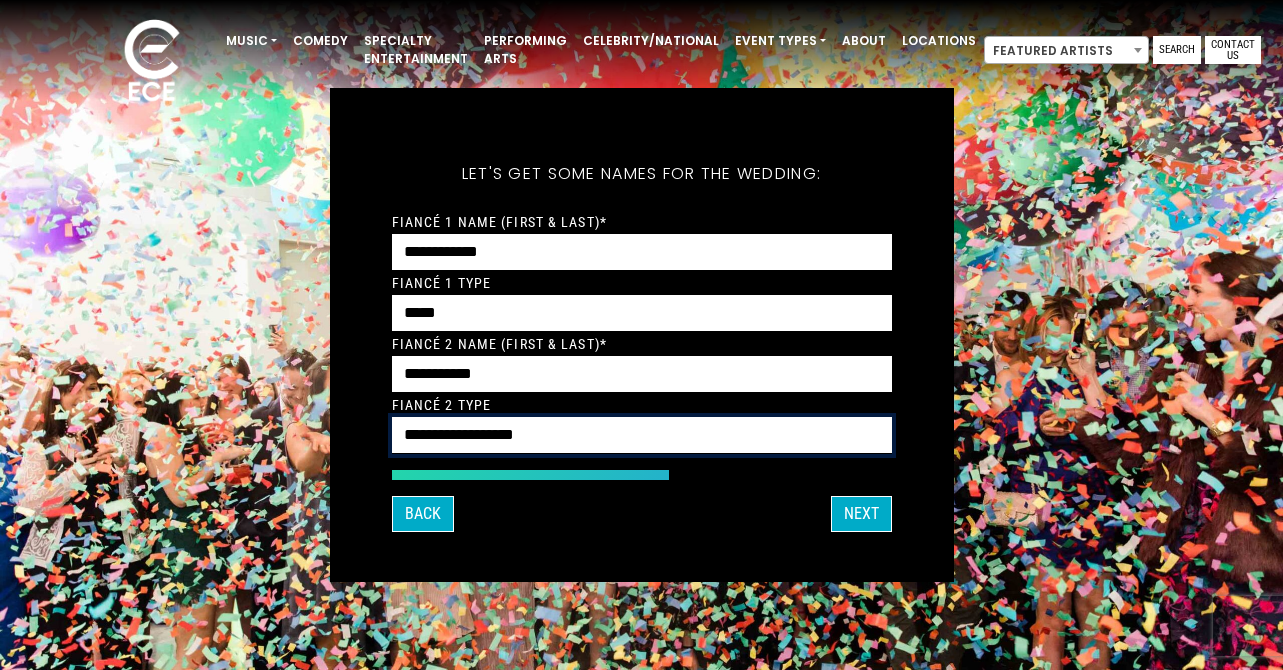 click on "**********" at bounding box center [642, 435] 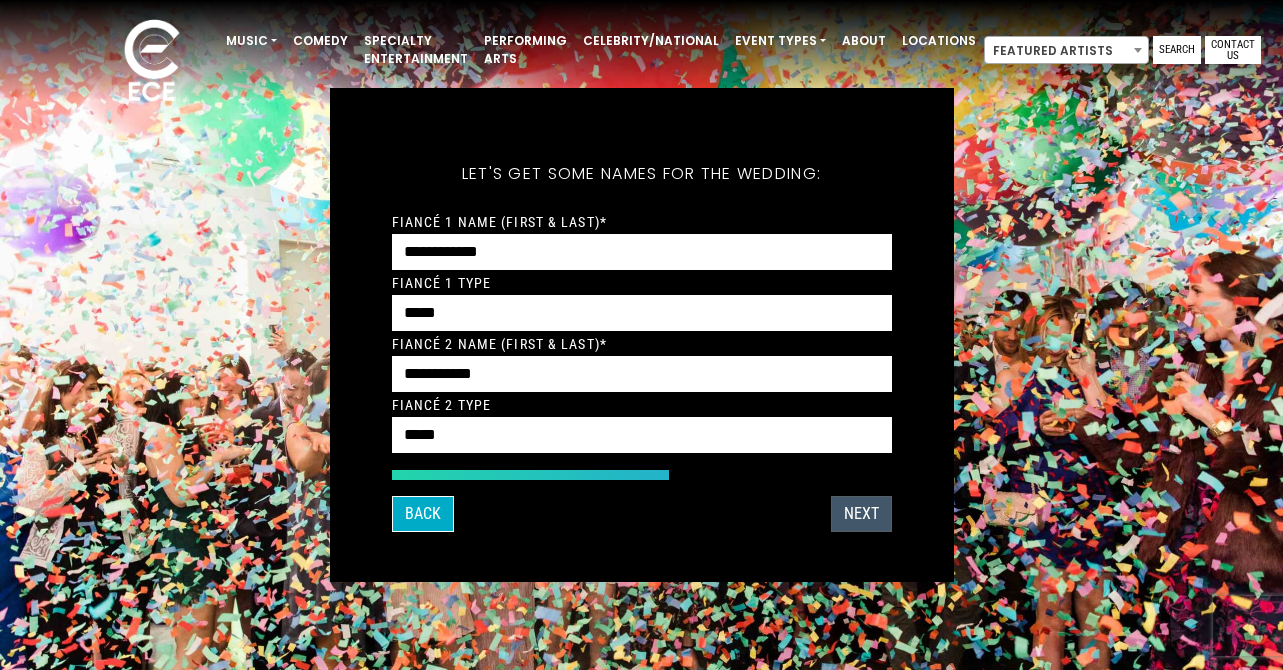 click on "Next" at bounding box center (861, 514) 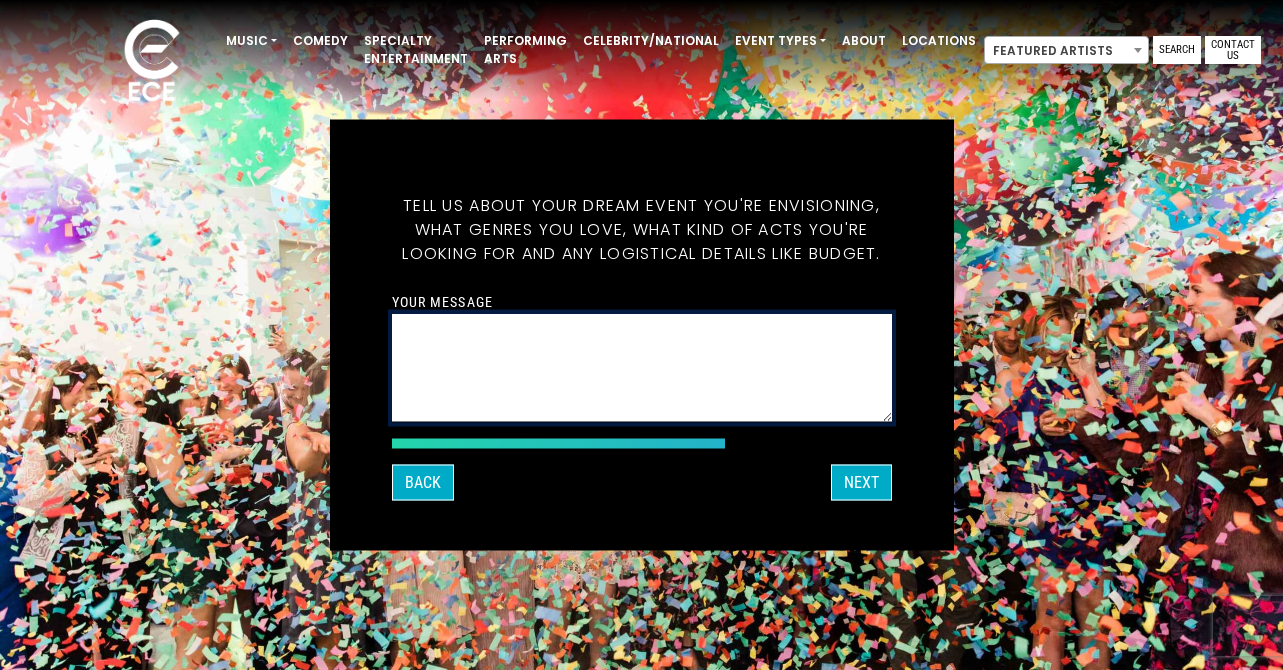 click on "Your message" at bounding box center [642, 368] 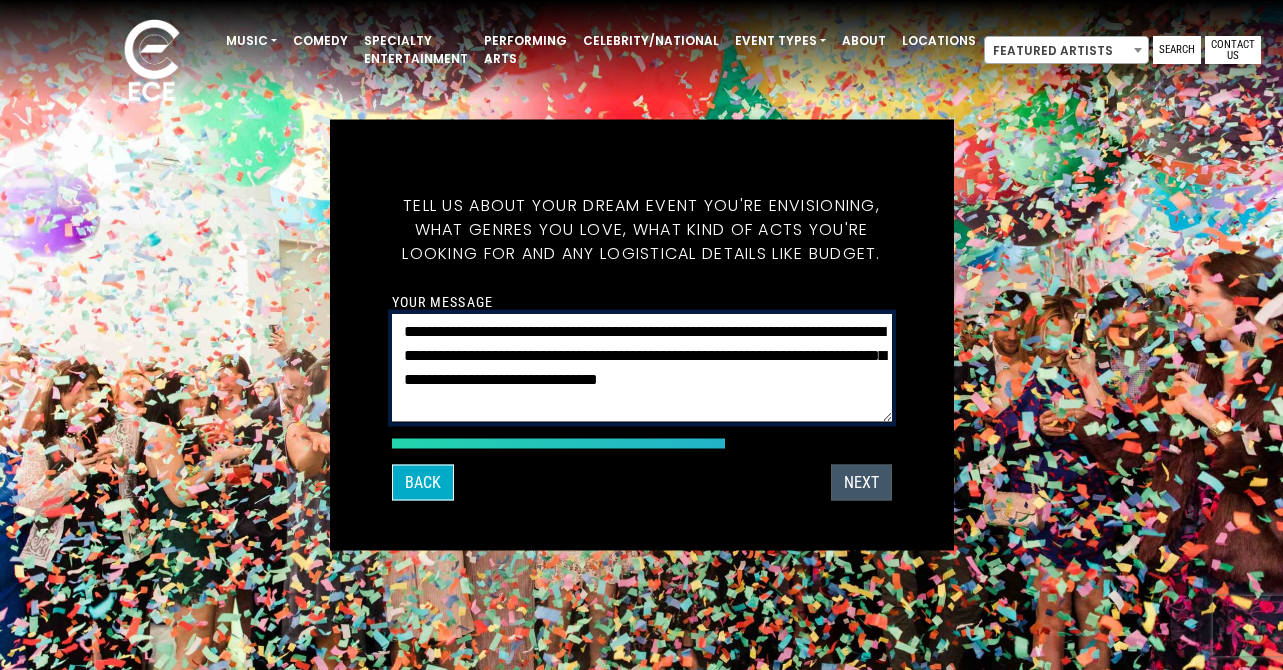 type on "**********" 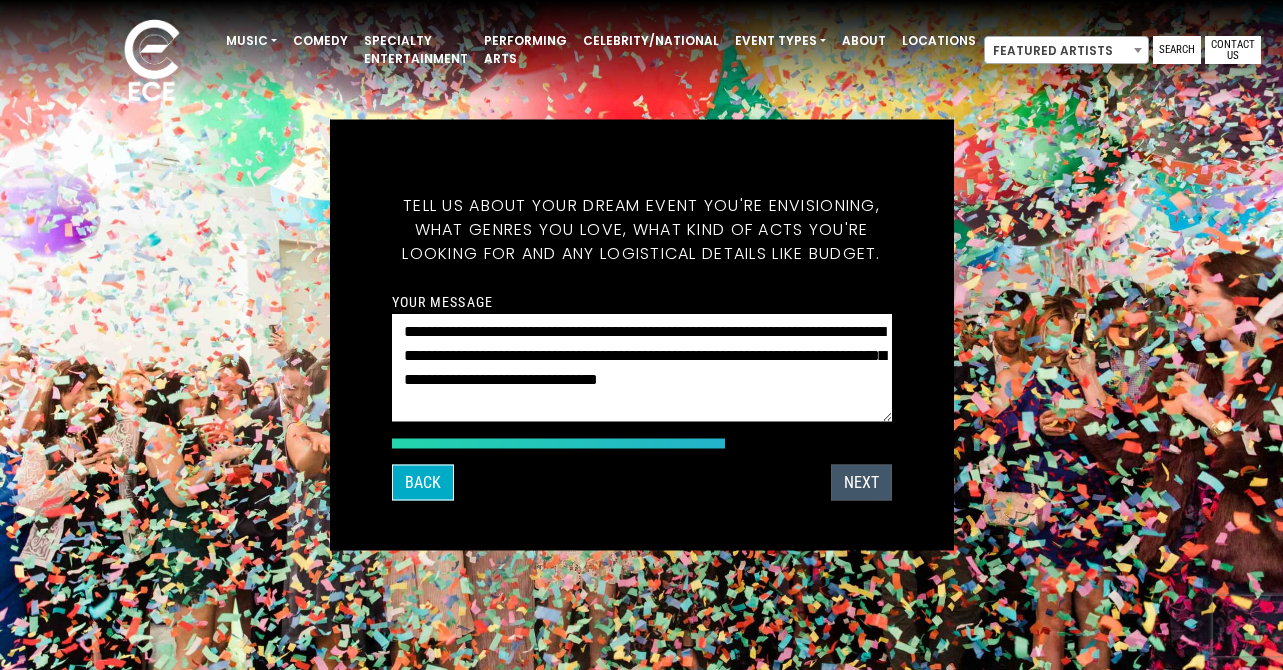 click on "Next" at bounding box center [861, 483] 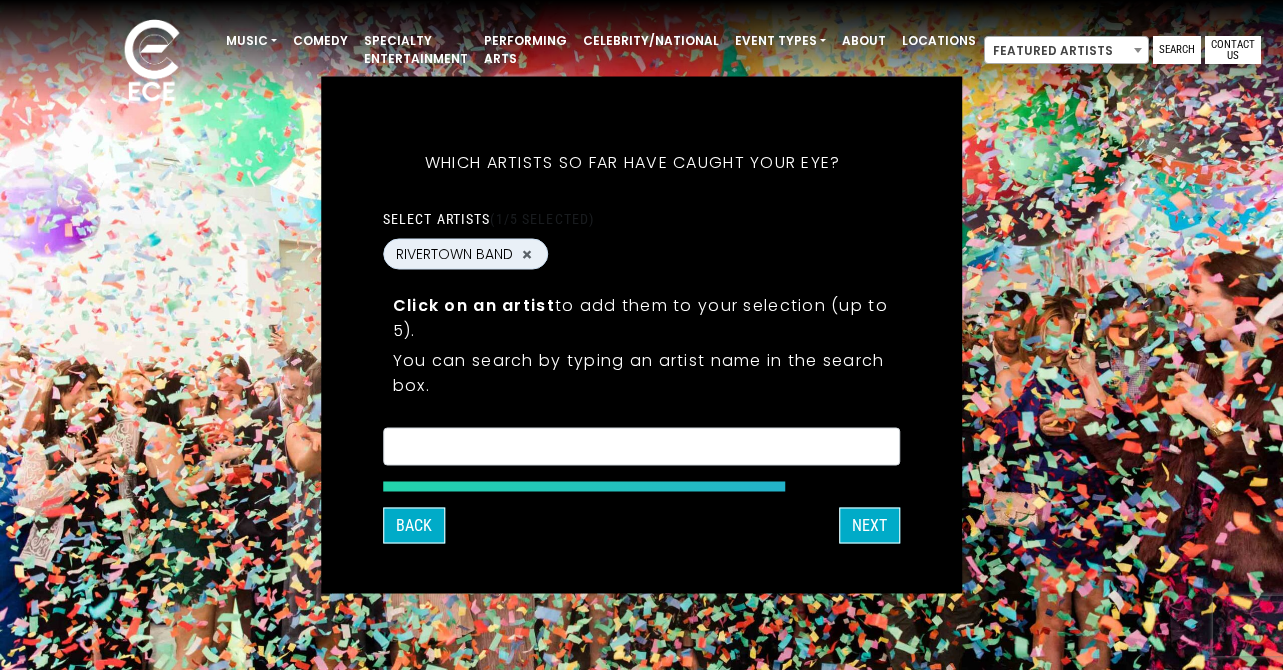scroll, scrollTop: 2, scrollLeft: 0, axis: vertical 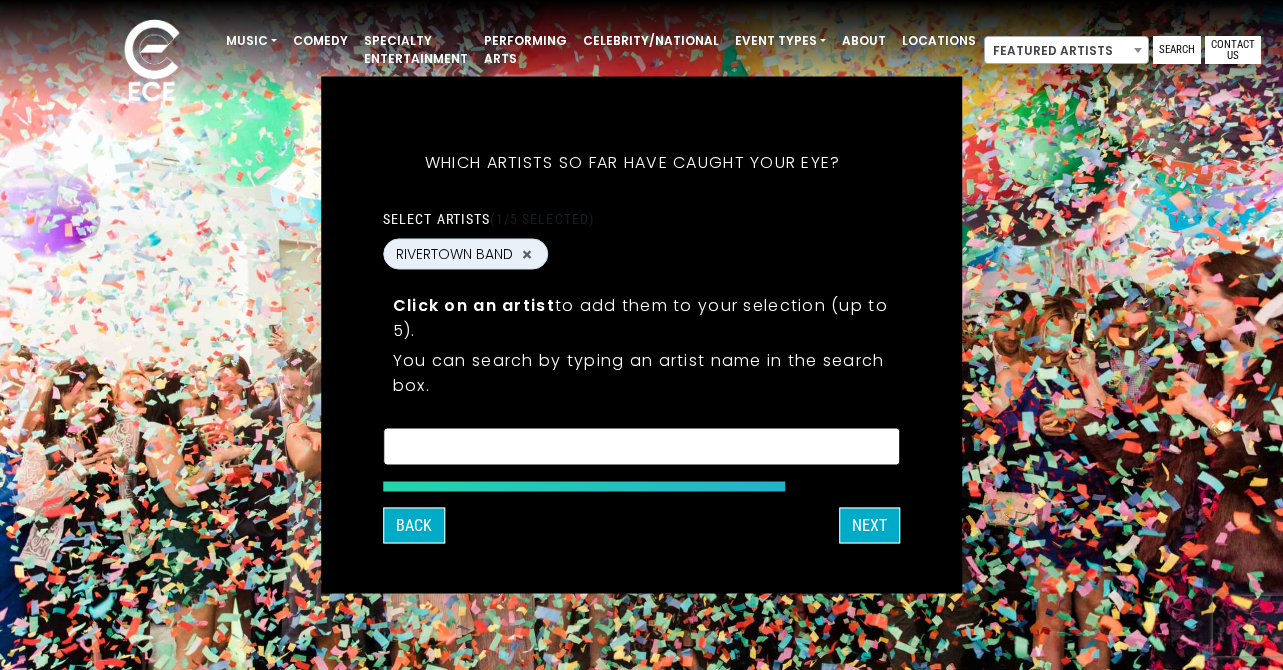 click at bounding box center (642, 446) 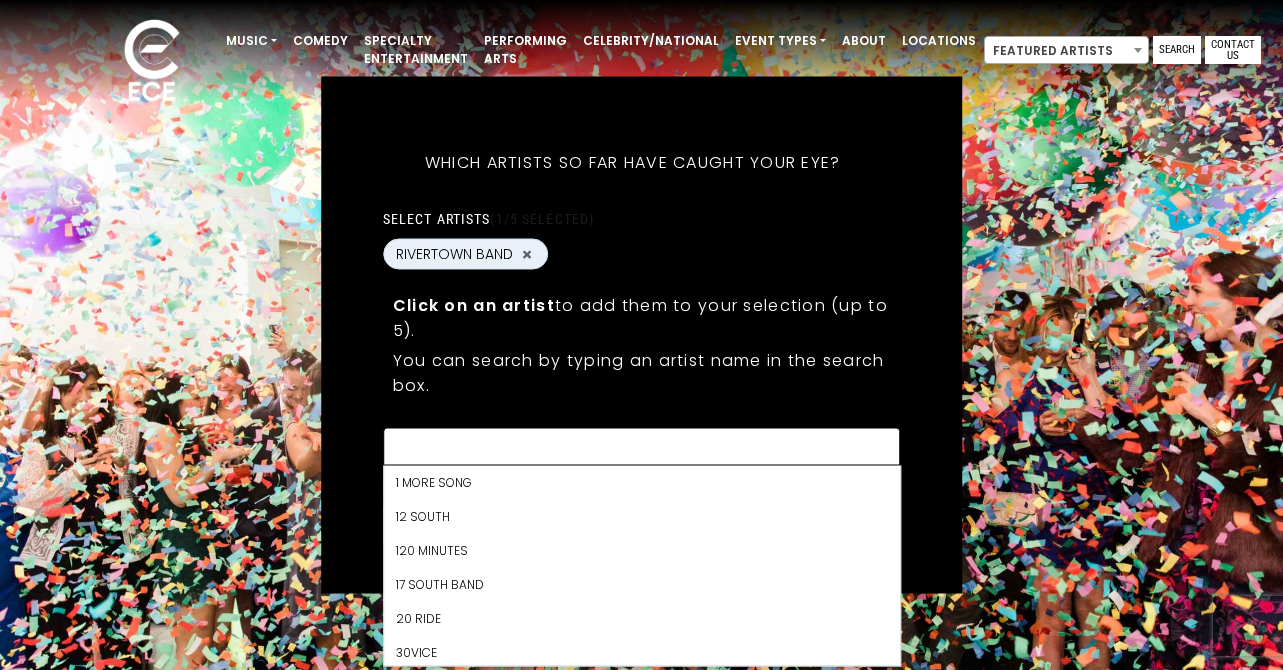 scroll, scrollTop: 20876, scrollLeft: 0, axis: vertical 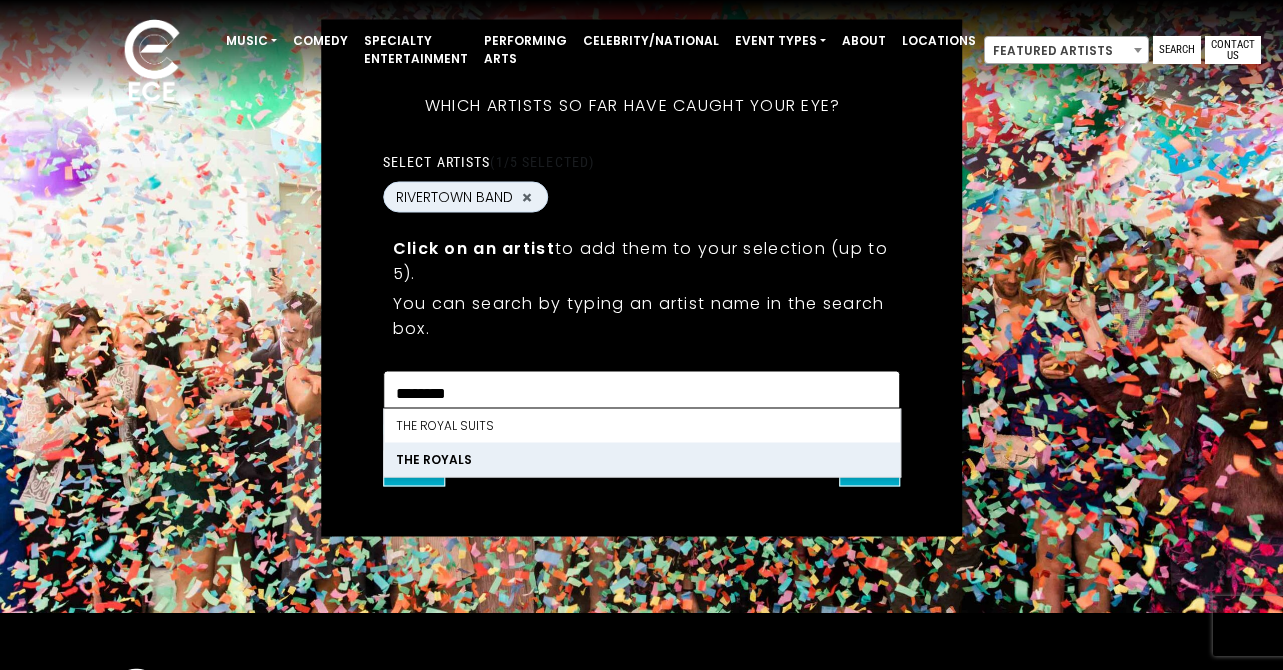 type on "********" 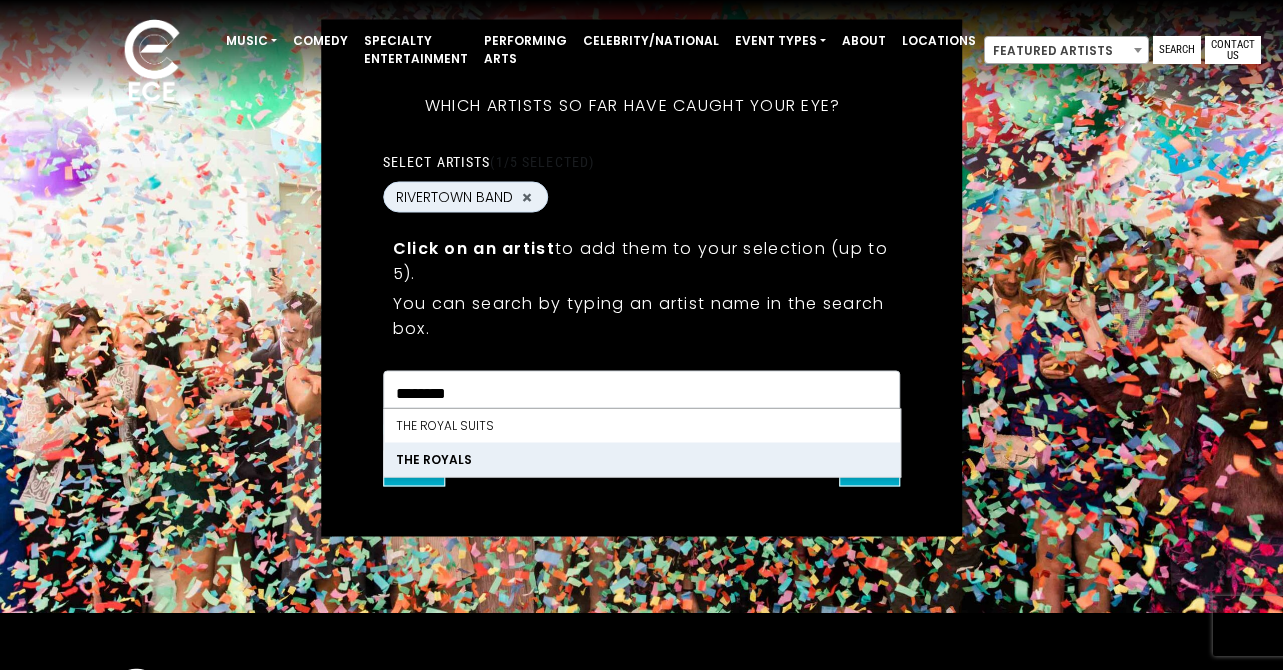 click on "THE ROYALS" at bounding box center (642, 460) 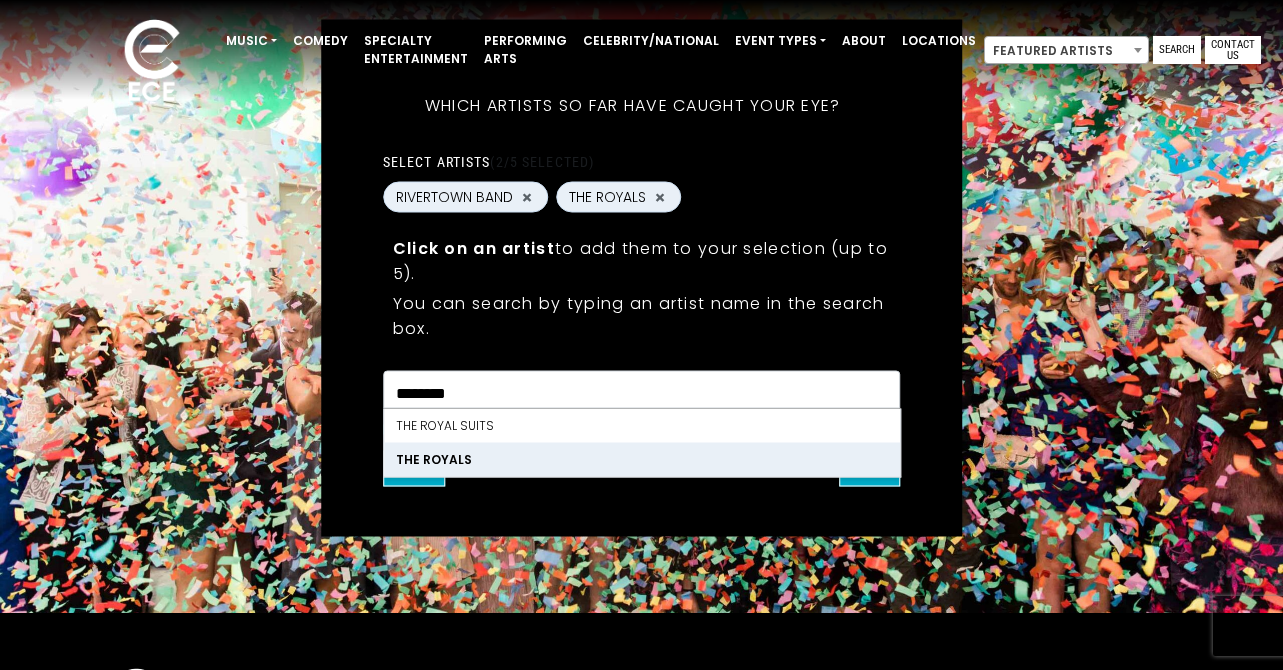 scroll, scrollTop: 15419, scrollLeft: 0, axis: vertical 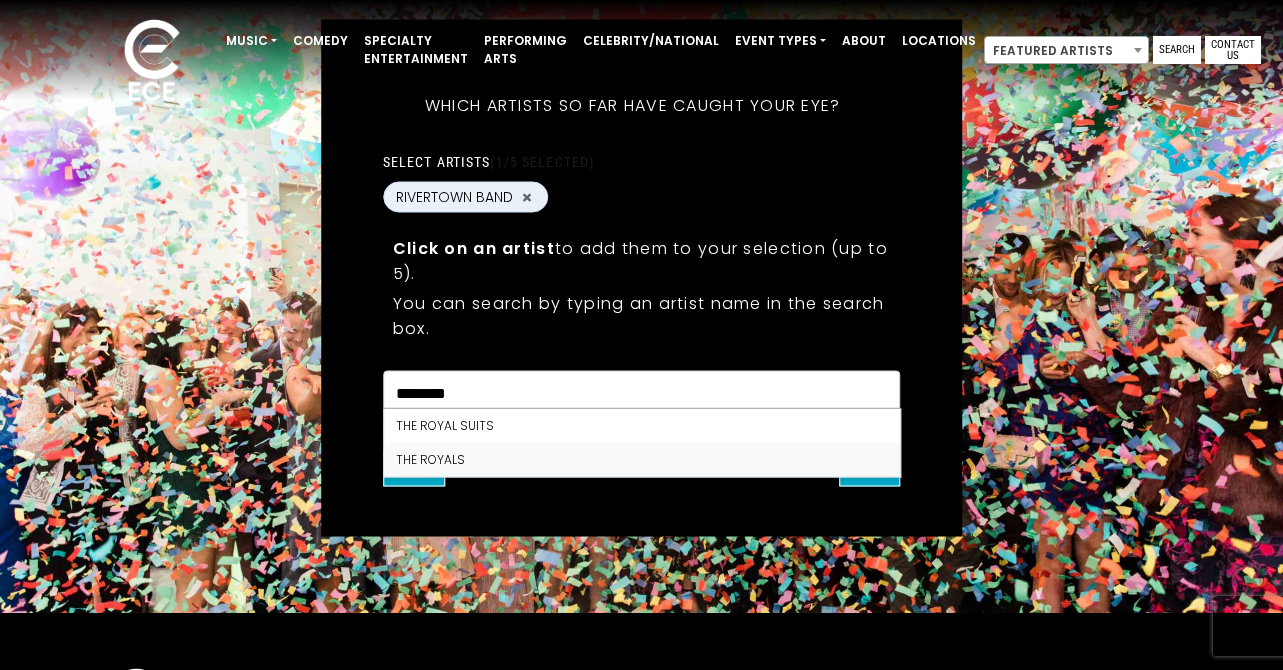 click on "THE ROYALS" at bounding box center [642, 460] 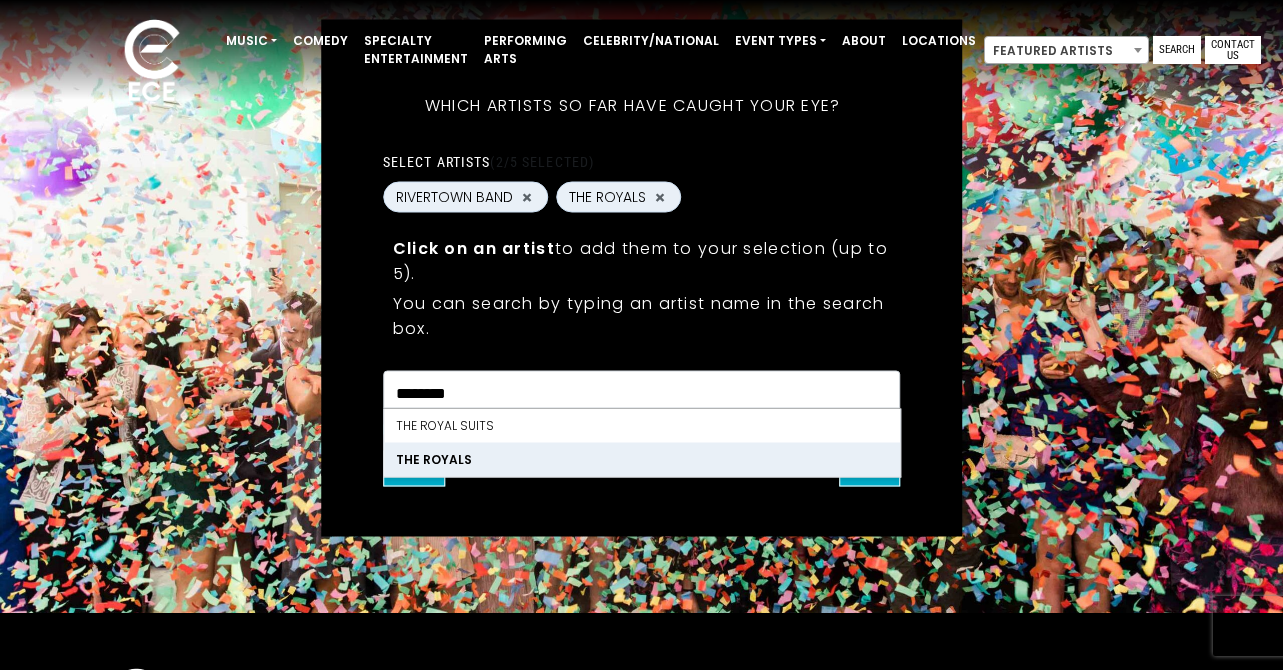type 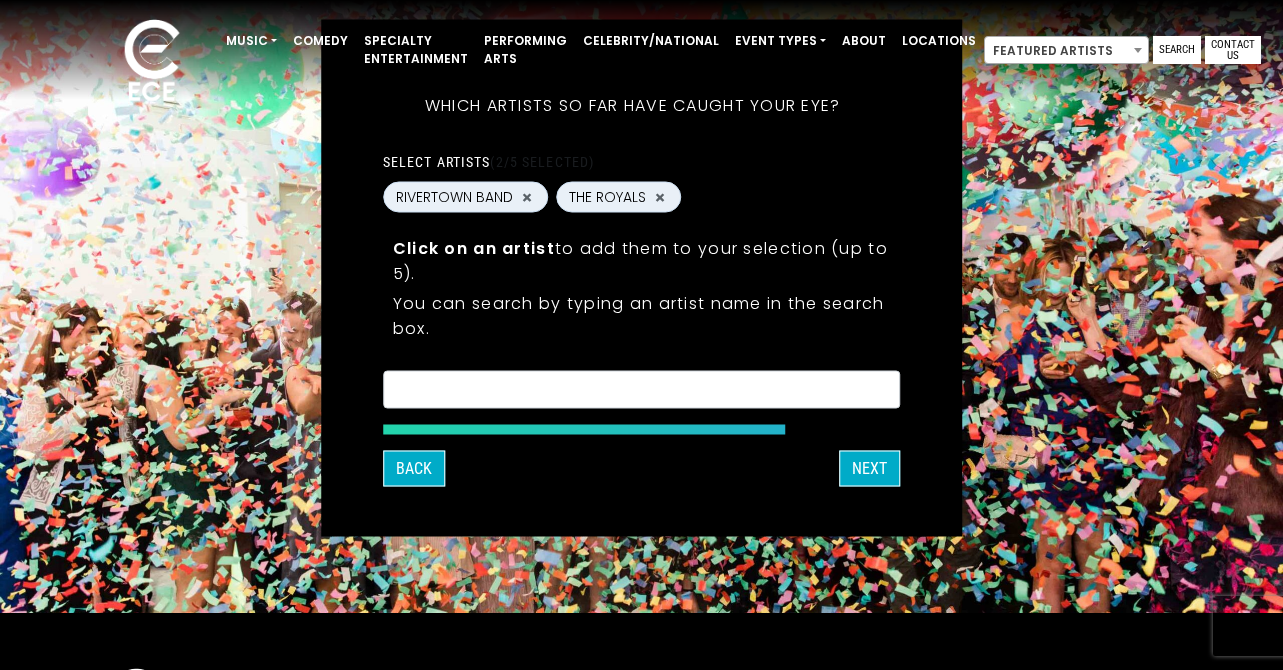 click on "Click on an artist  to add them to your selection (up to 5).
You can search by typing an artist name in the search box." at bounding box center (642, 291) 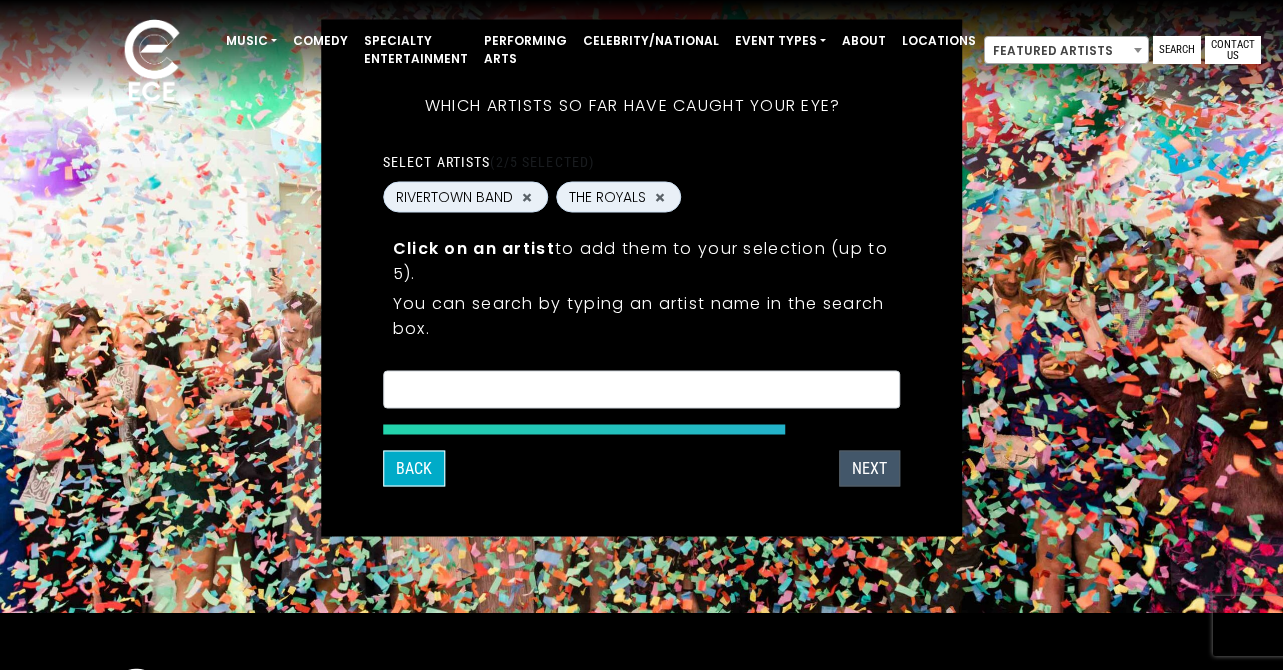 click on "Next" at bounding box center [869, 469] 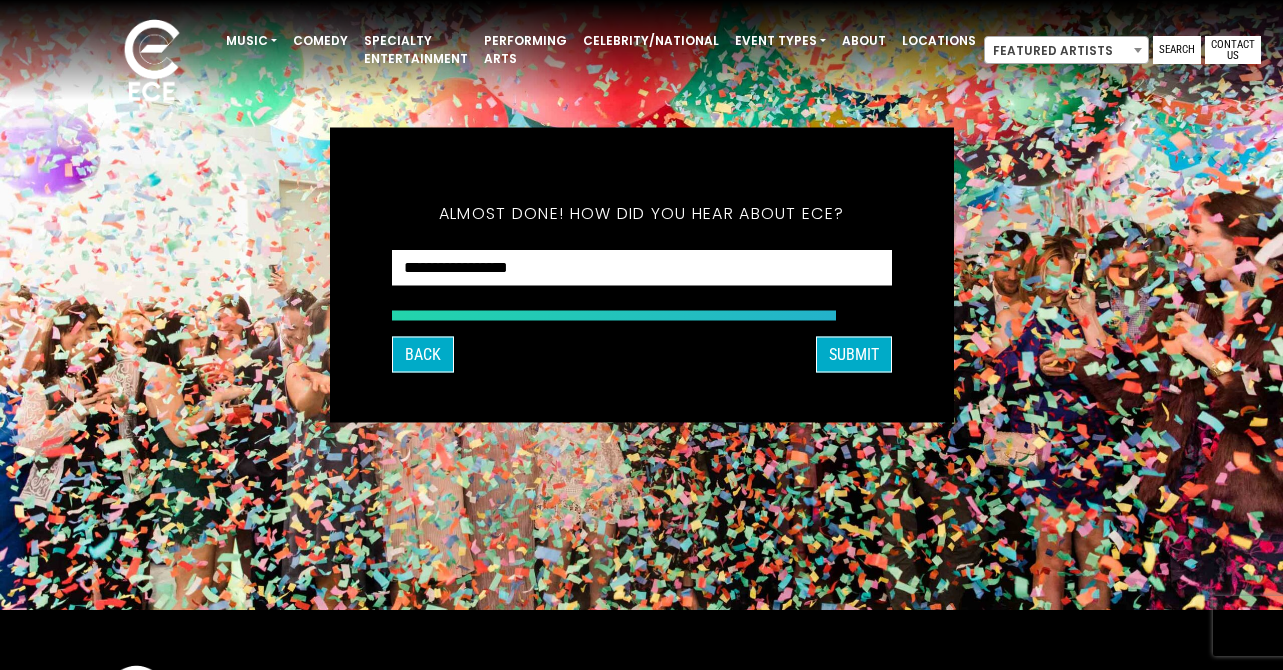 scroll, scrollTop: 55, scrollLeft: 0, axis: vertical 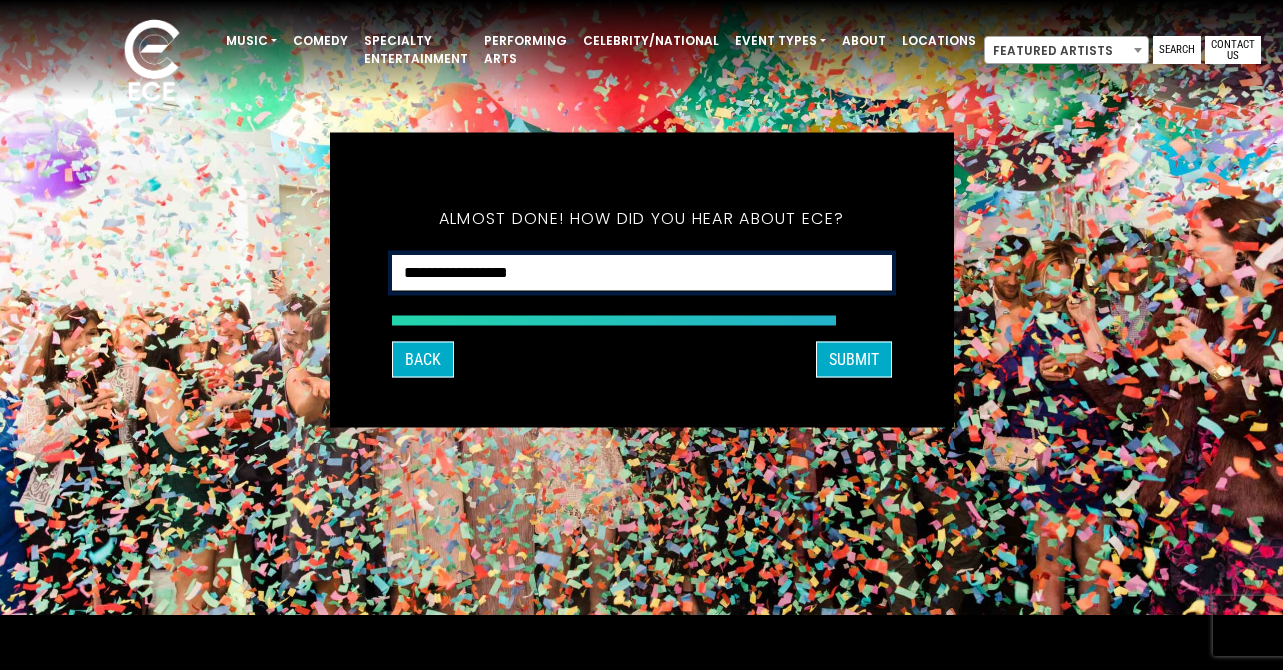 click on "**********" at bounding box center [642, 273] 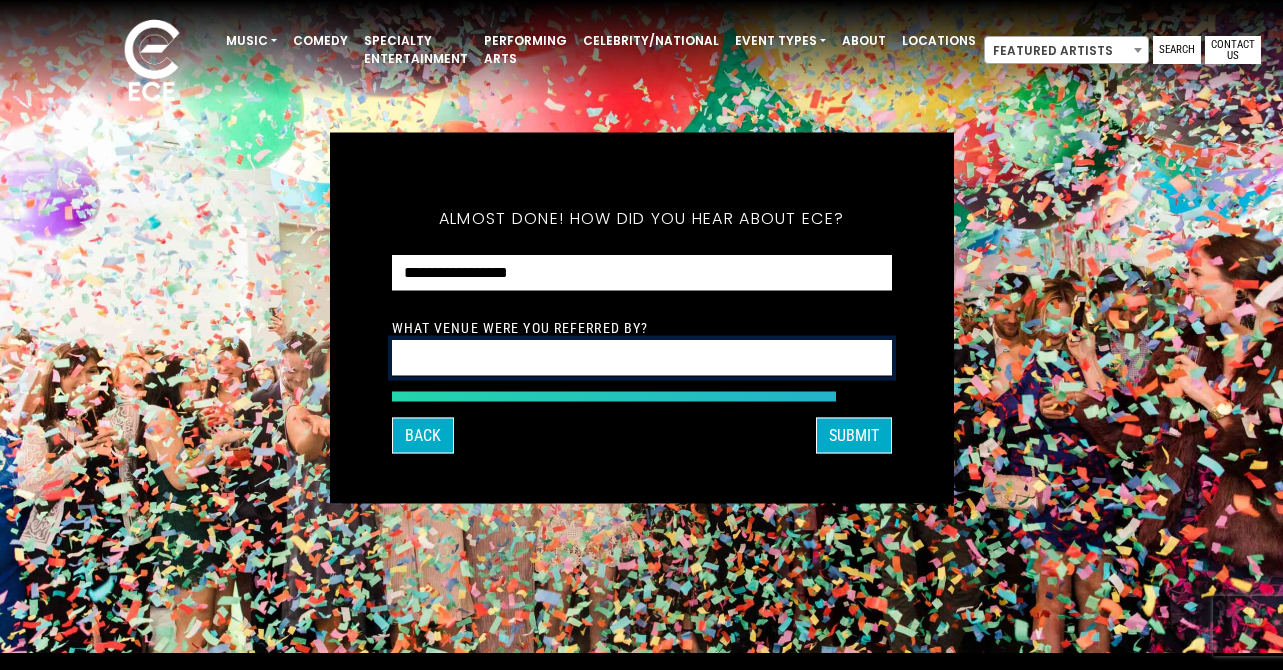 click at bounding box center [642, 358] 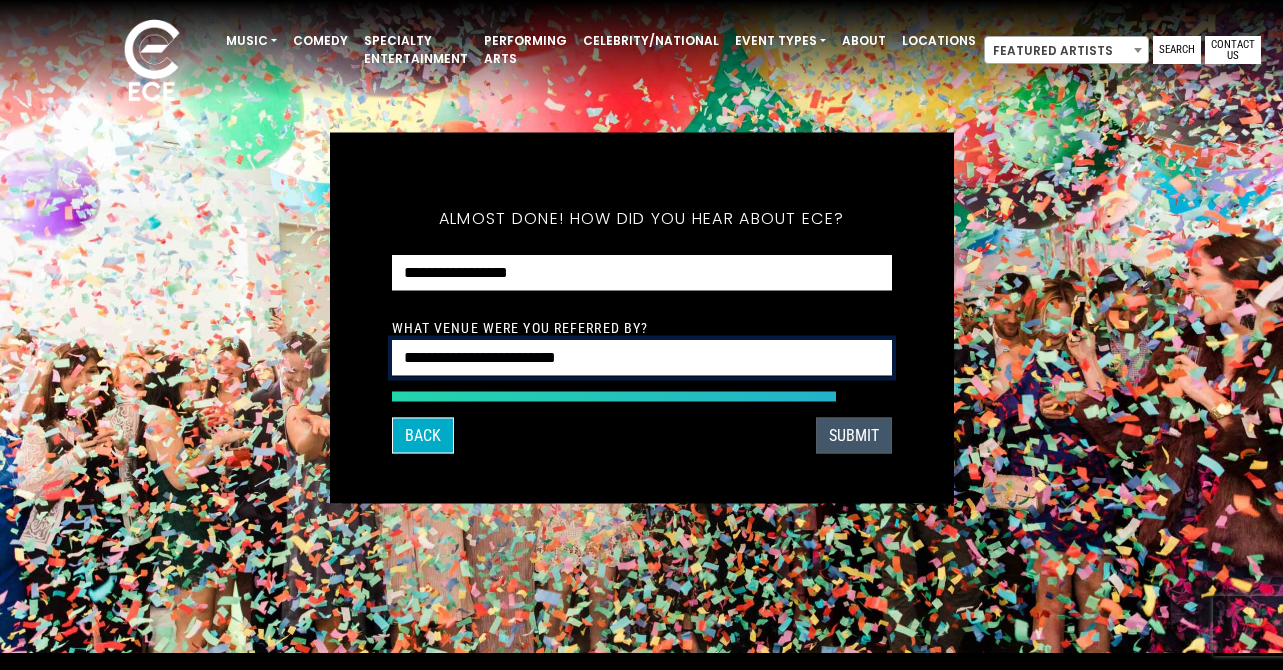 type on "**********" 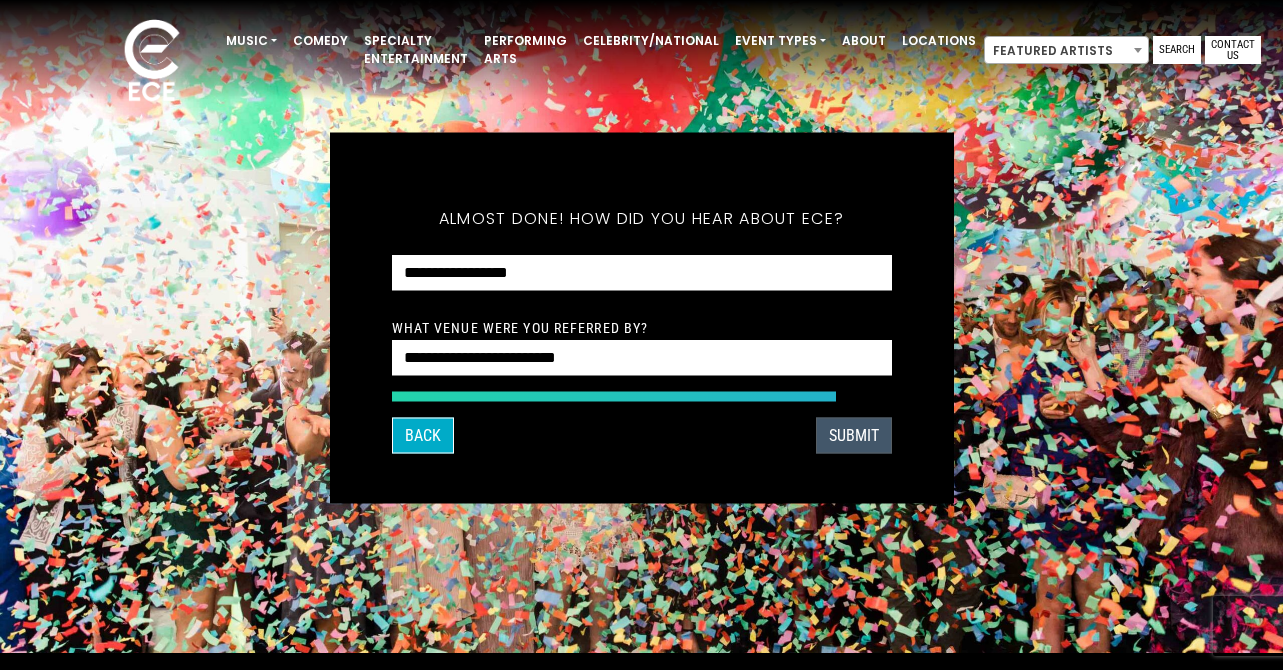 click on "SUBMIT" at bounding box center (854, 436) 